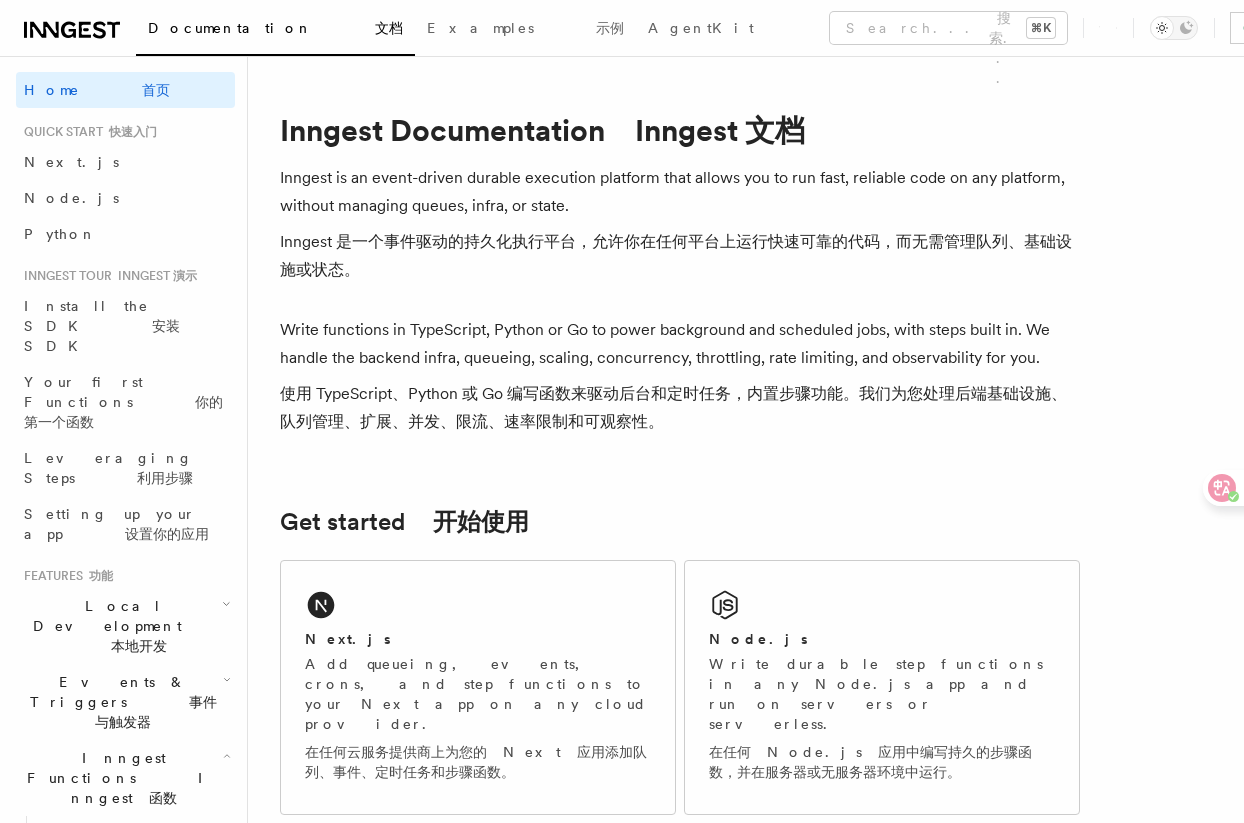 scroll, scrollTop: 106, scrollLeft: 0, axis: vertical 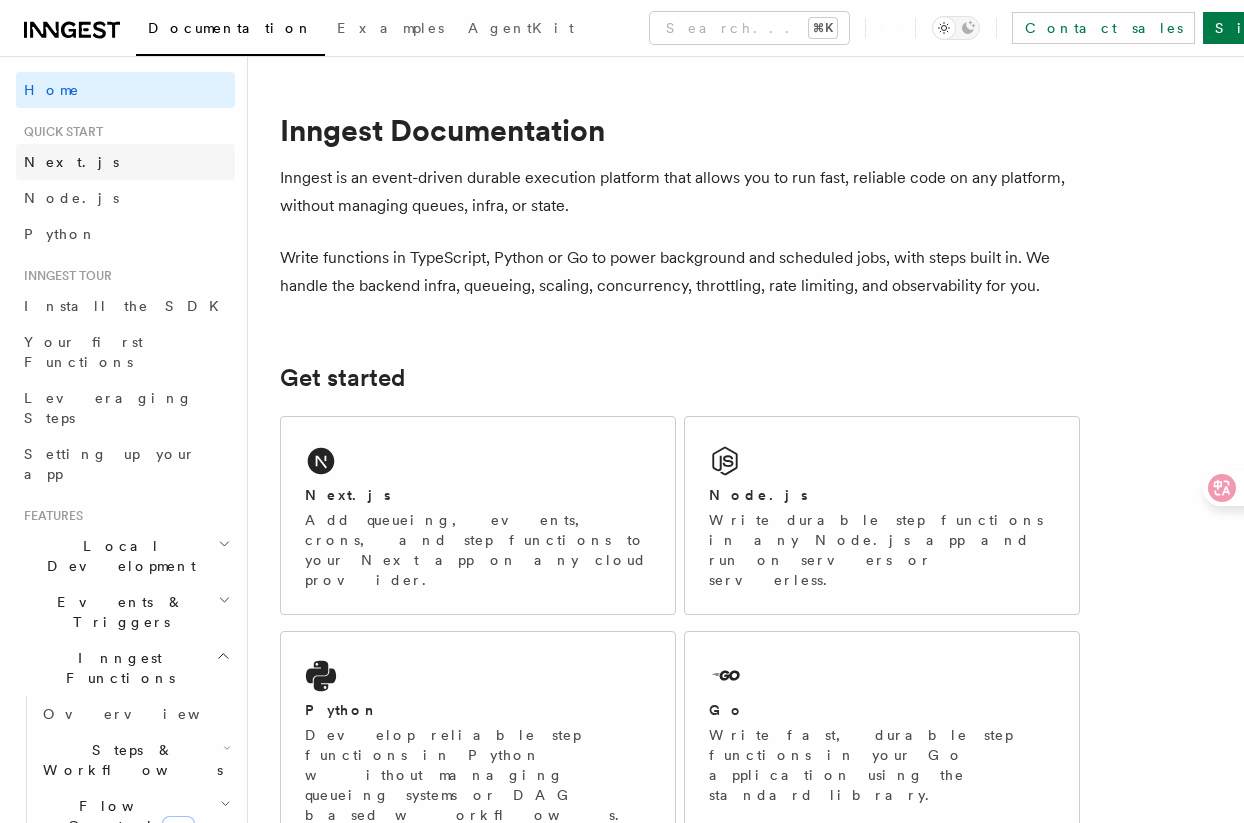 click on "Next.js" at bounding box center [125, 162] 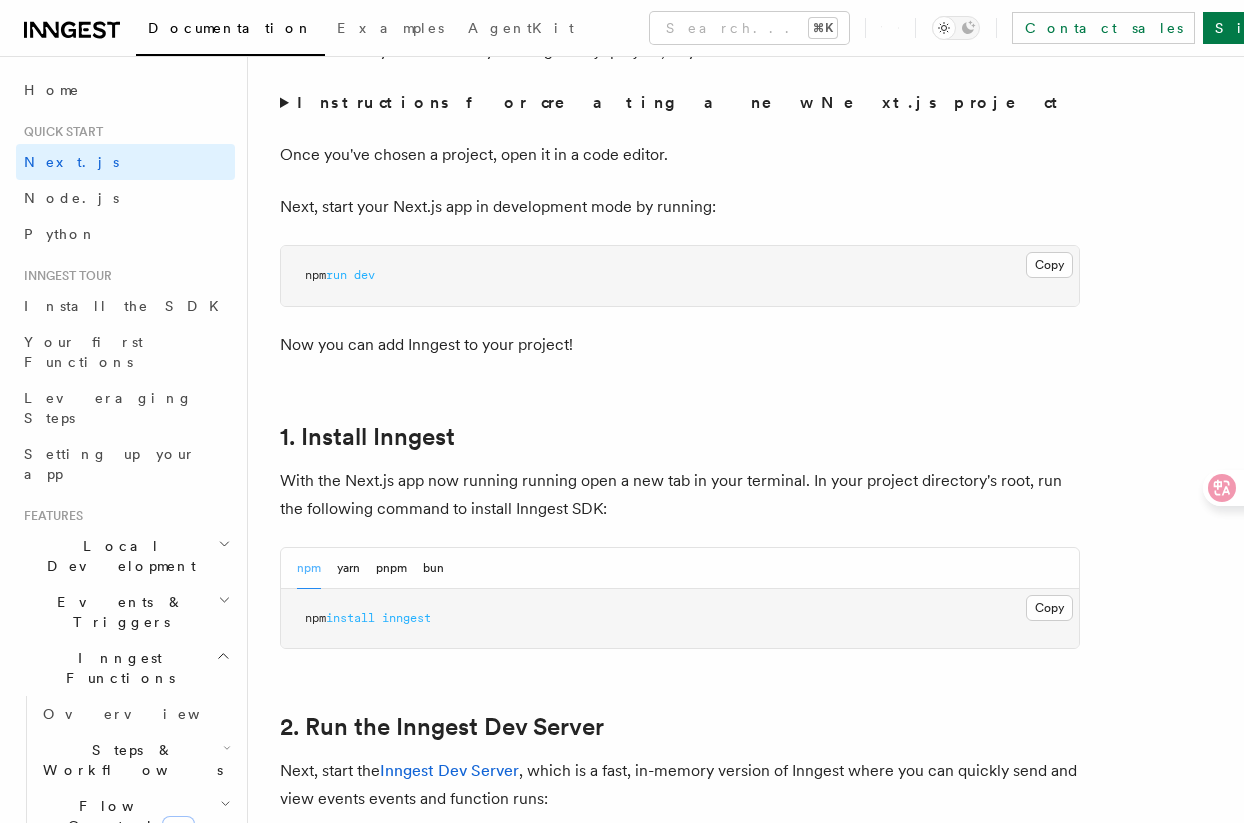 scroll, scrollTop: 793, scrollLeft: 0, axis: vertical 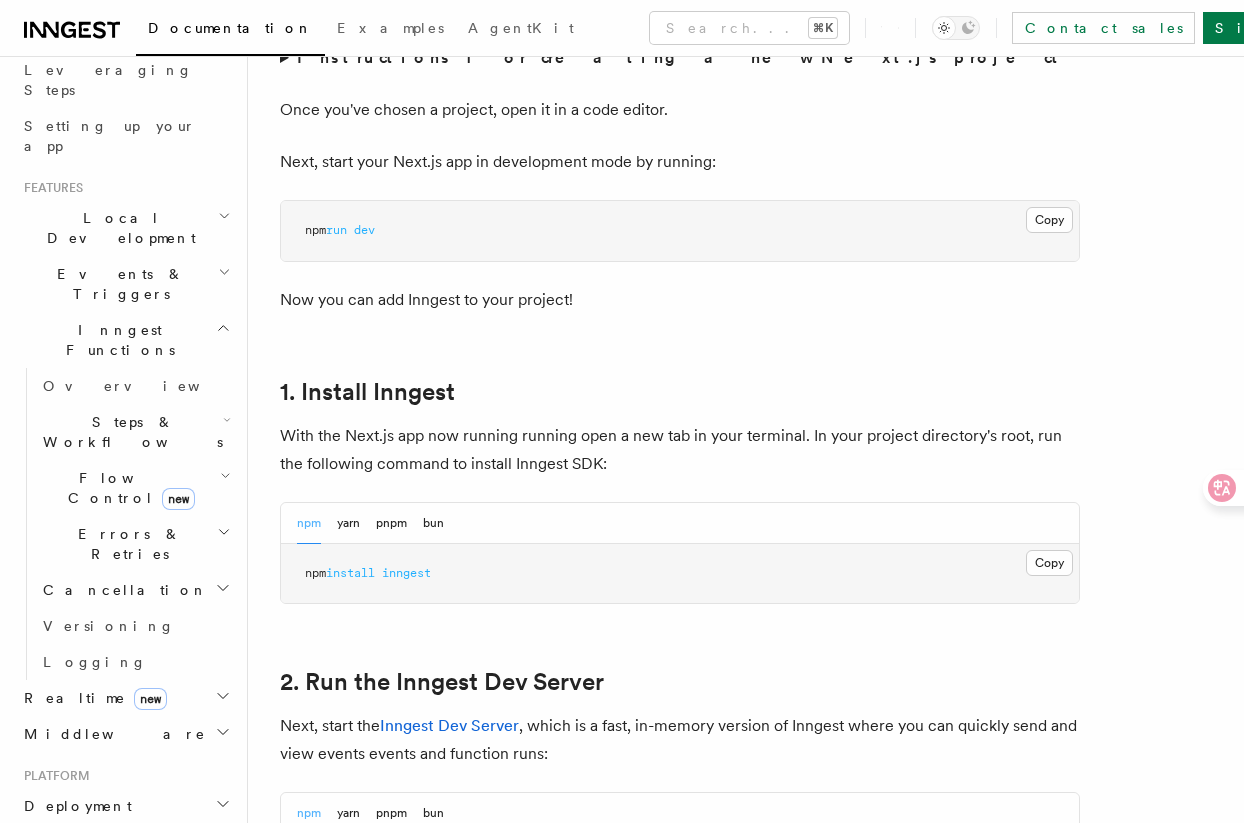 click on "Flow Control new" at bounding box center (127, 488) 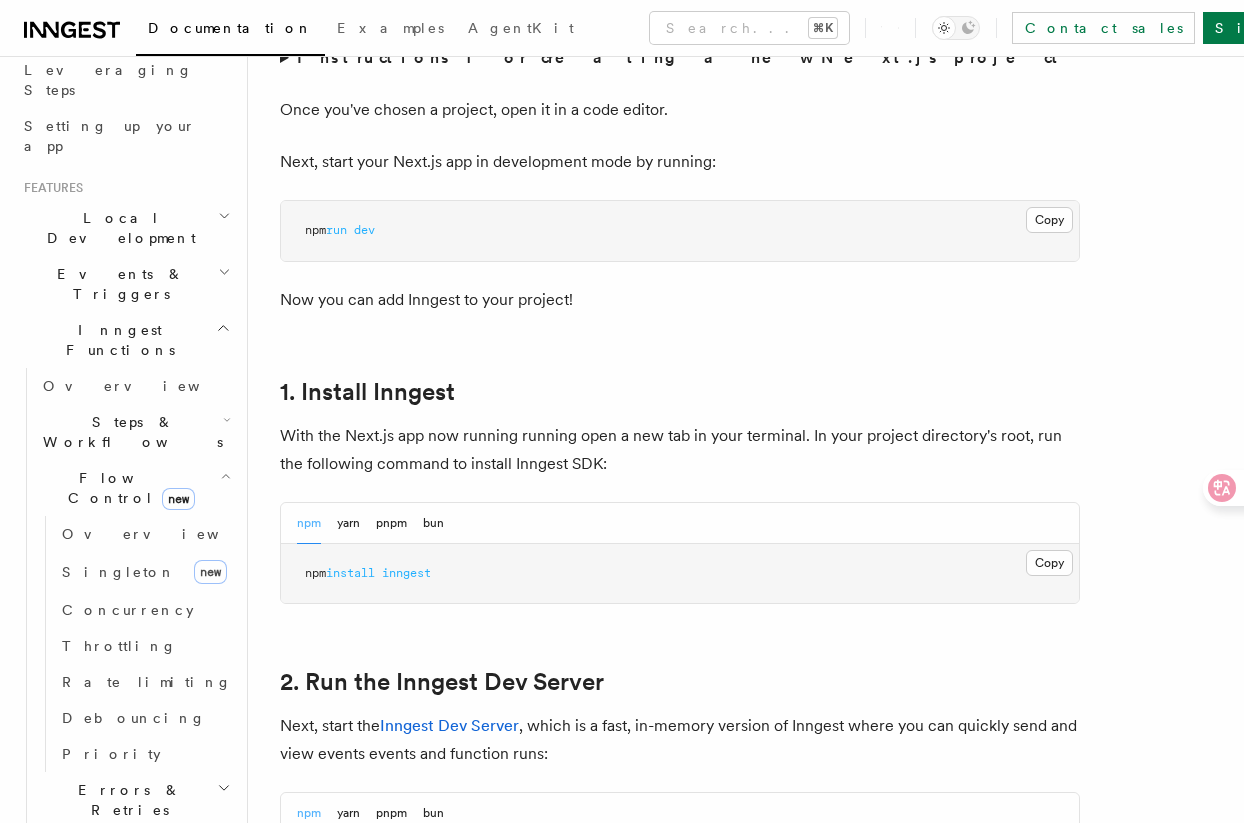 click on "new" at bounding box center (178, 499) 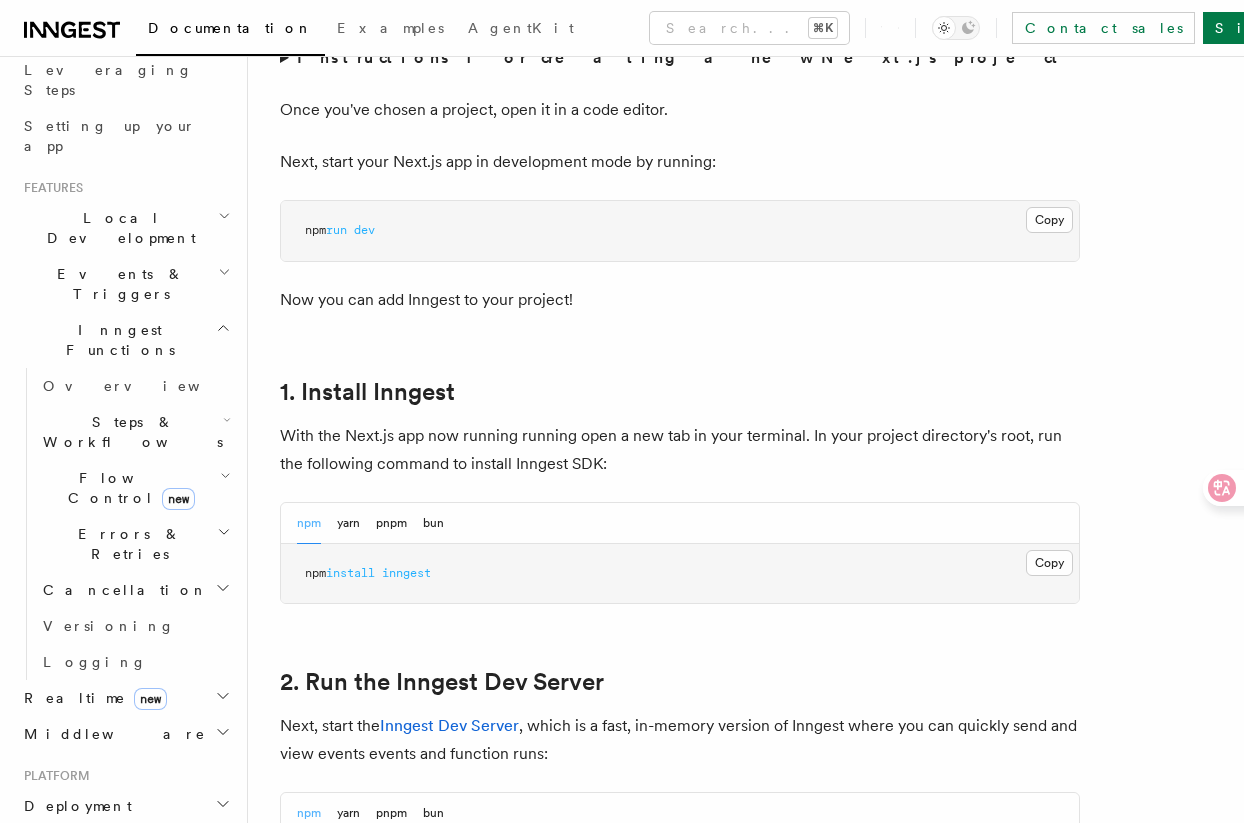 click on "new" at bounding box center [178, 499] 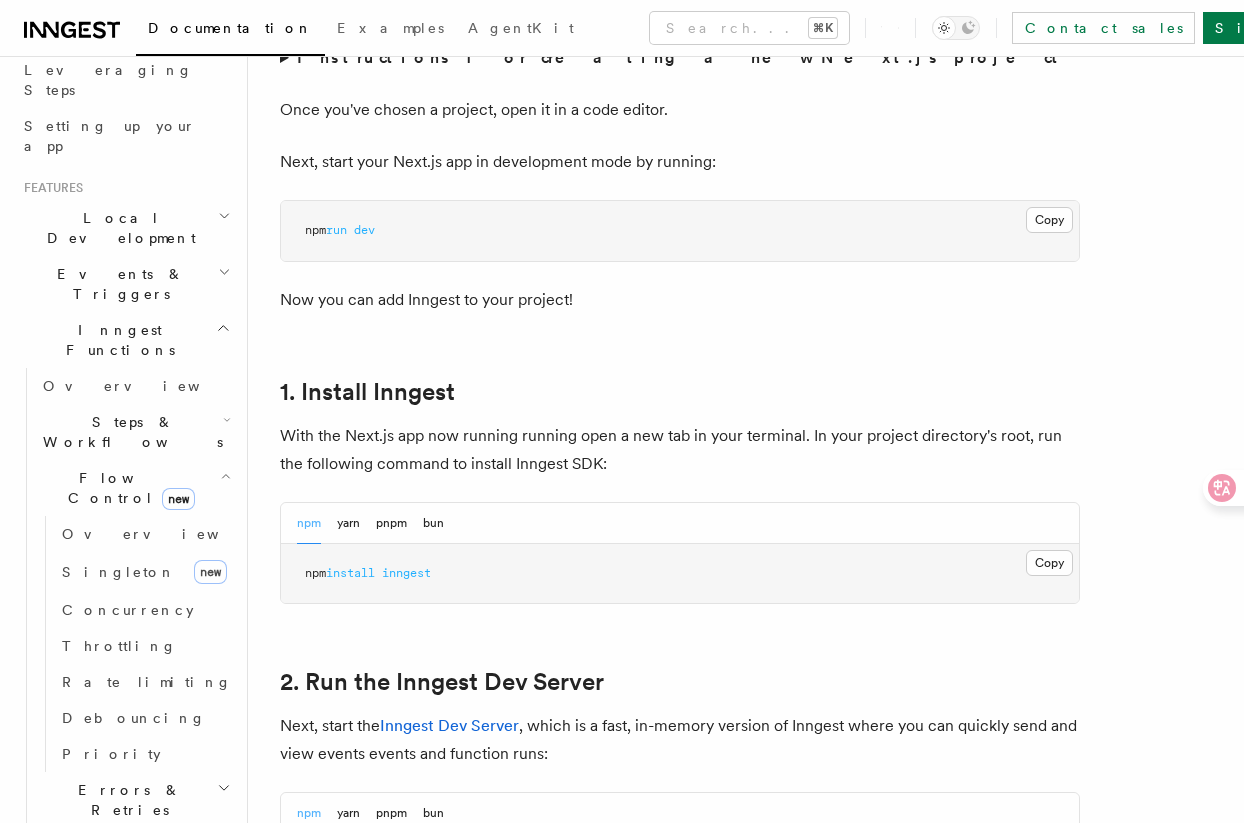 click on "new" at bounding box center [178, 499] 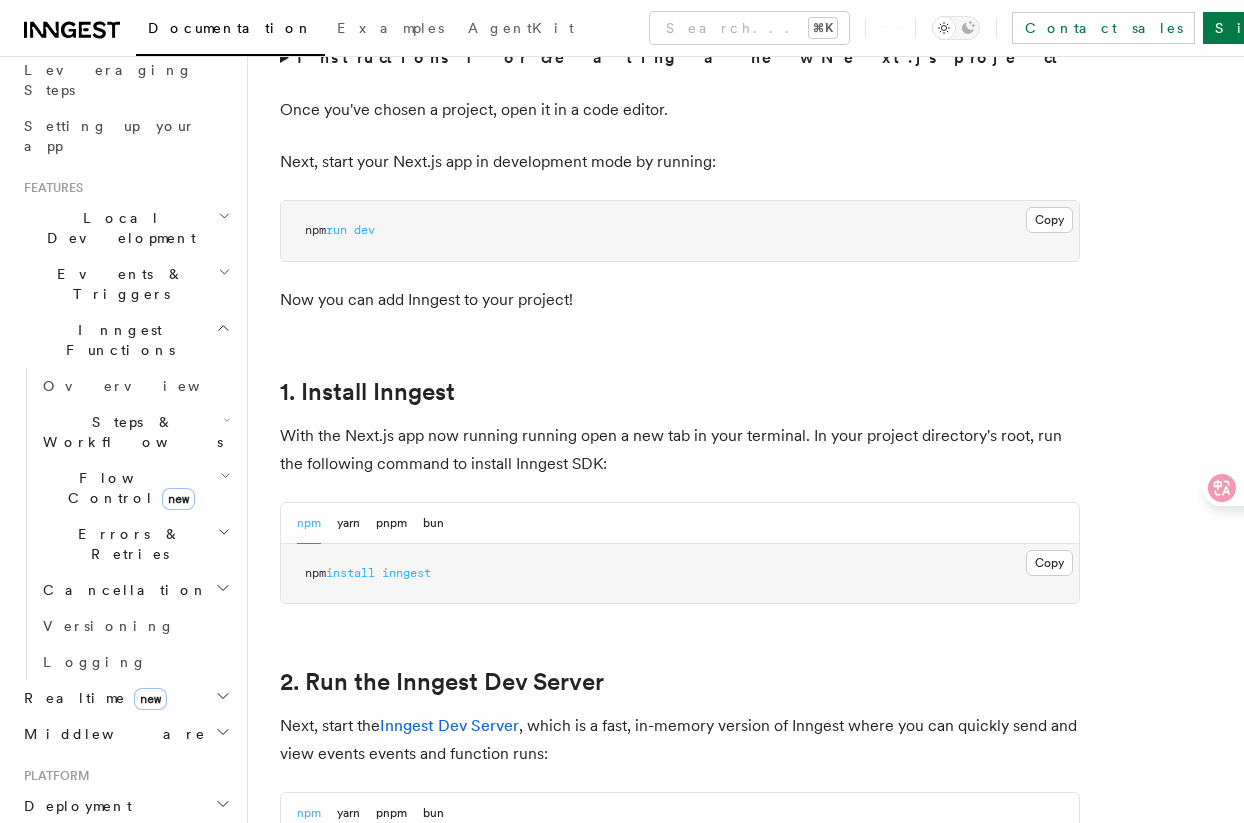 click on "Flow Control new" at bounding box center (127, 488) 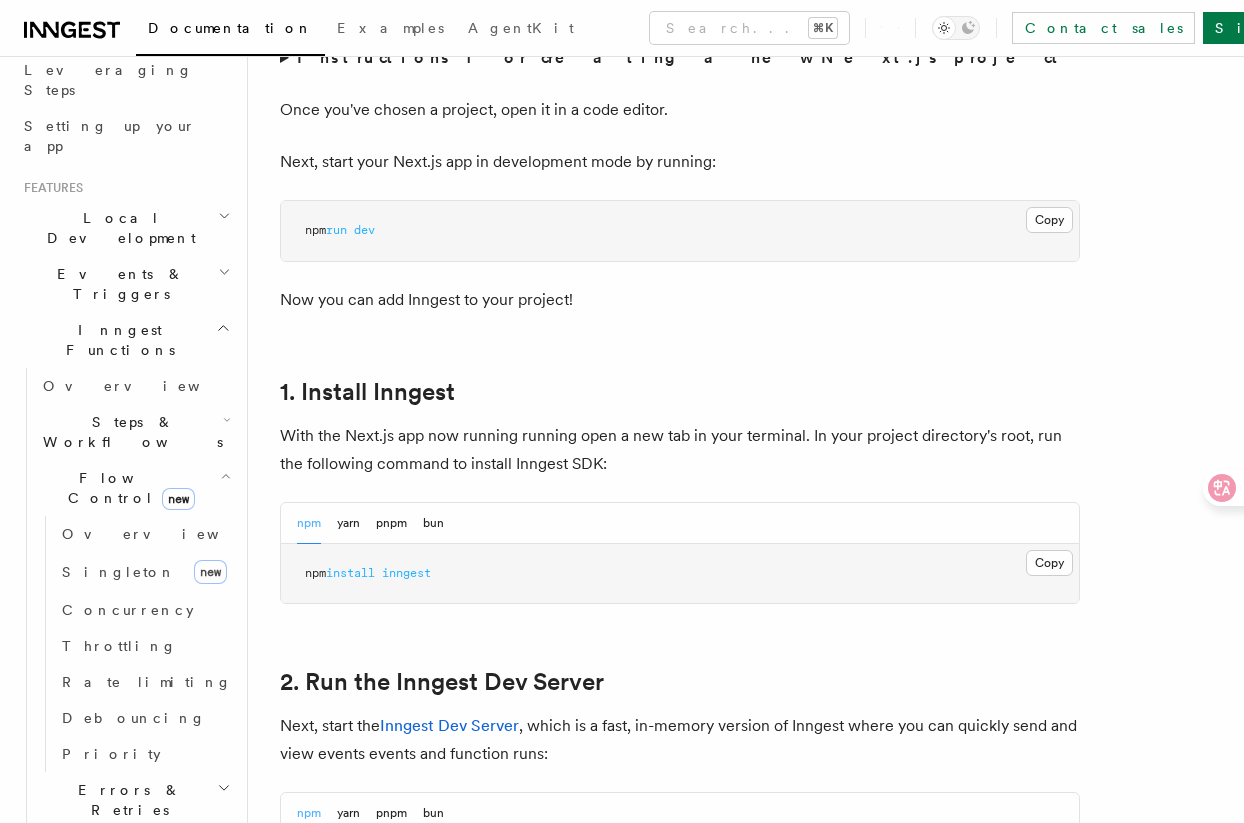 click on "Errors & Retries" at bounding box center [126, 800] 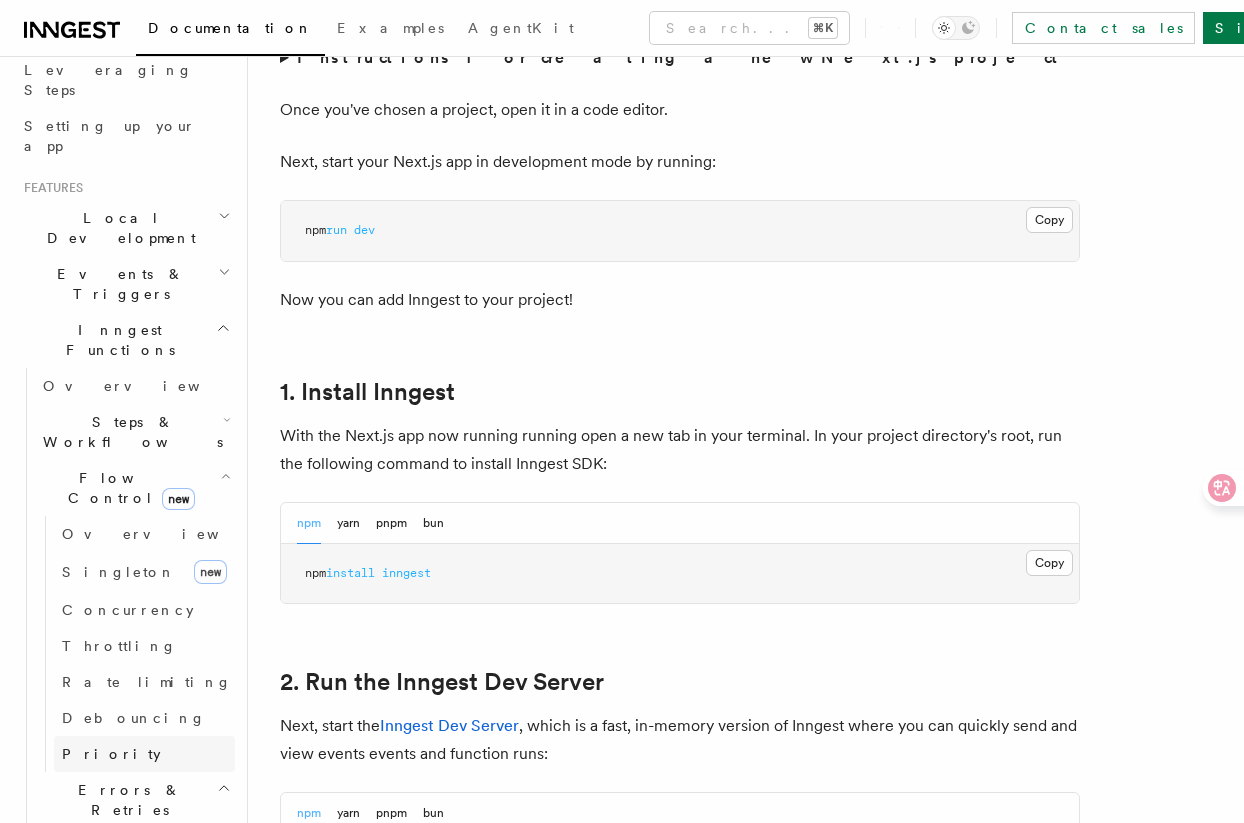 click on "Priority" at bounding box center (144, 754) 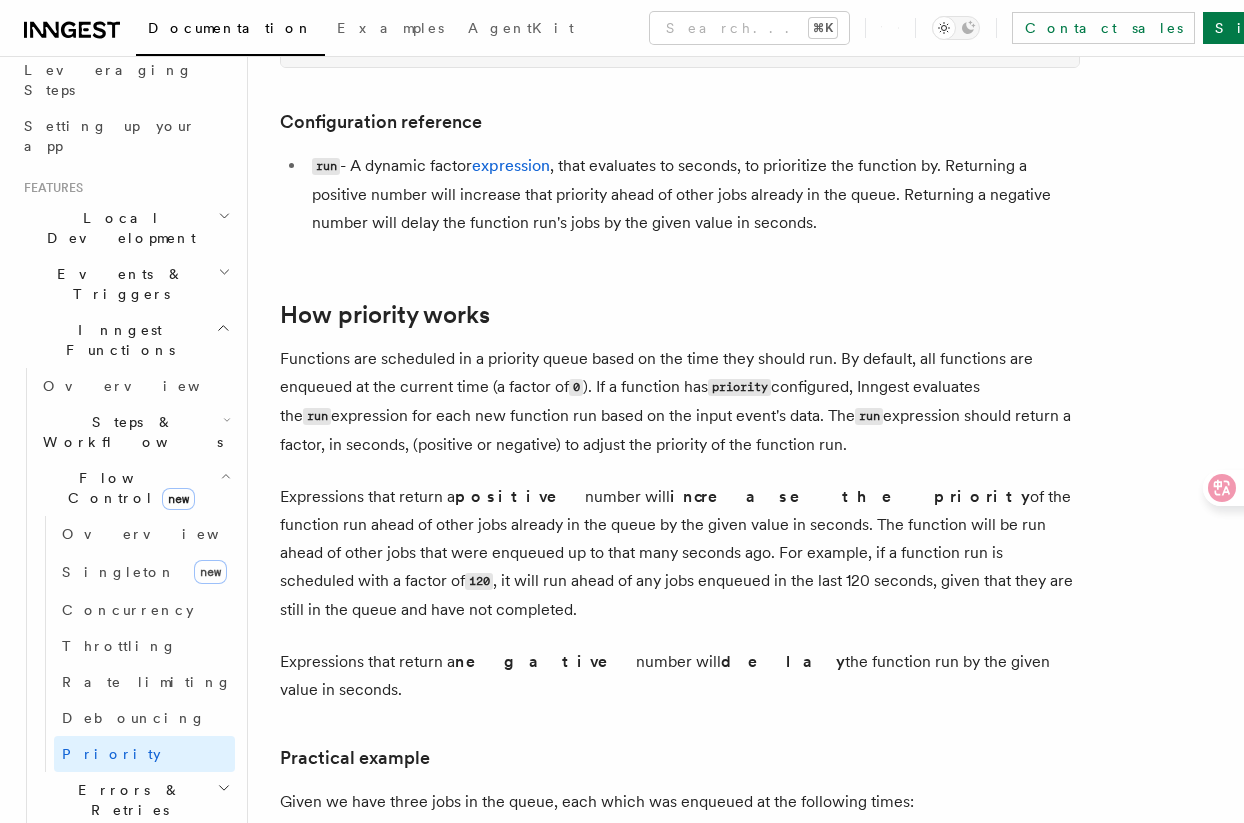 scroll, scrollTop: 0, scrollLeft: 0, axis: both 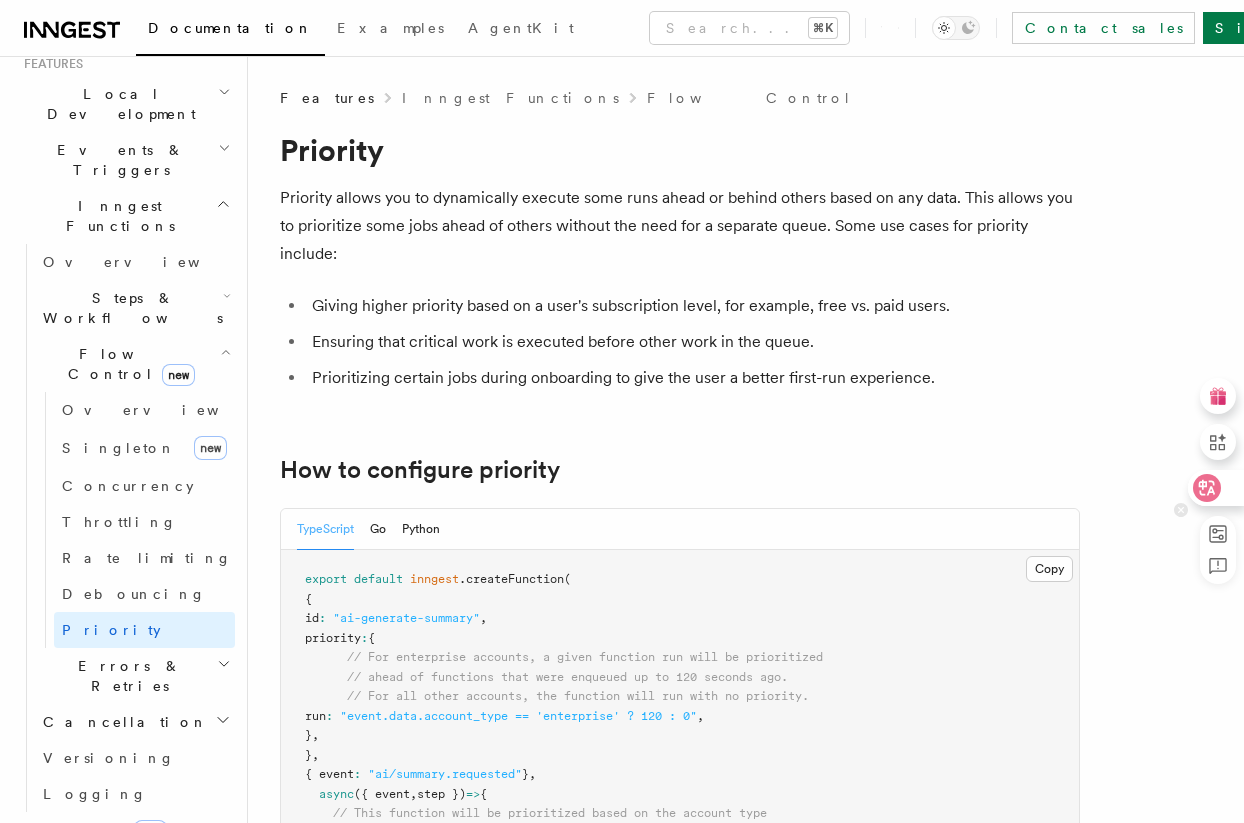 click at bounding box center (1215, 488) 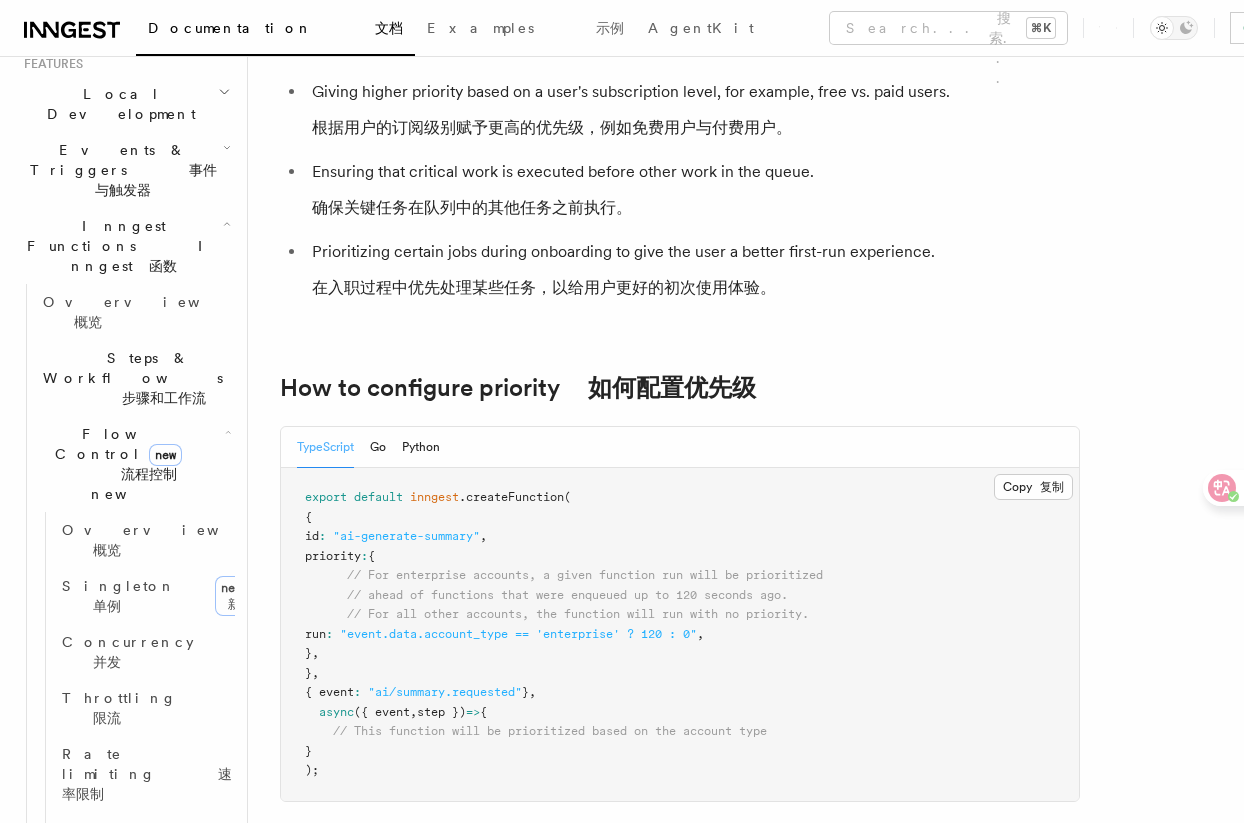 scroll, scrollTop: 308, scrollLeft: 0, axis: vertical 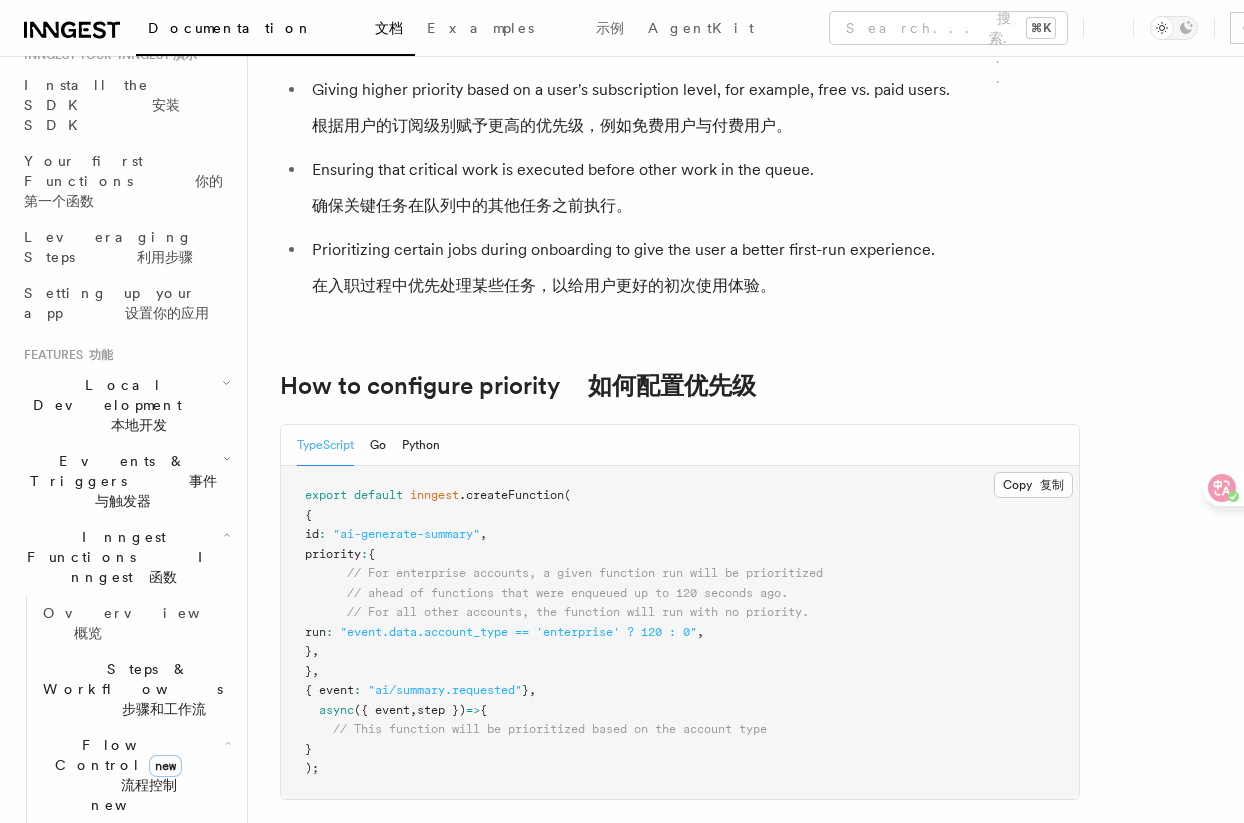 click on "Local Development    本地开发" at bounding box center [125, 405] 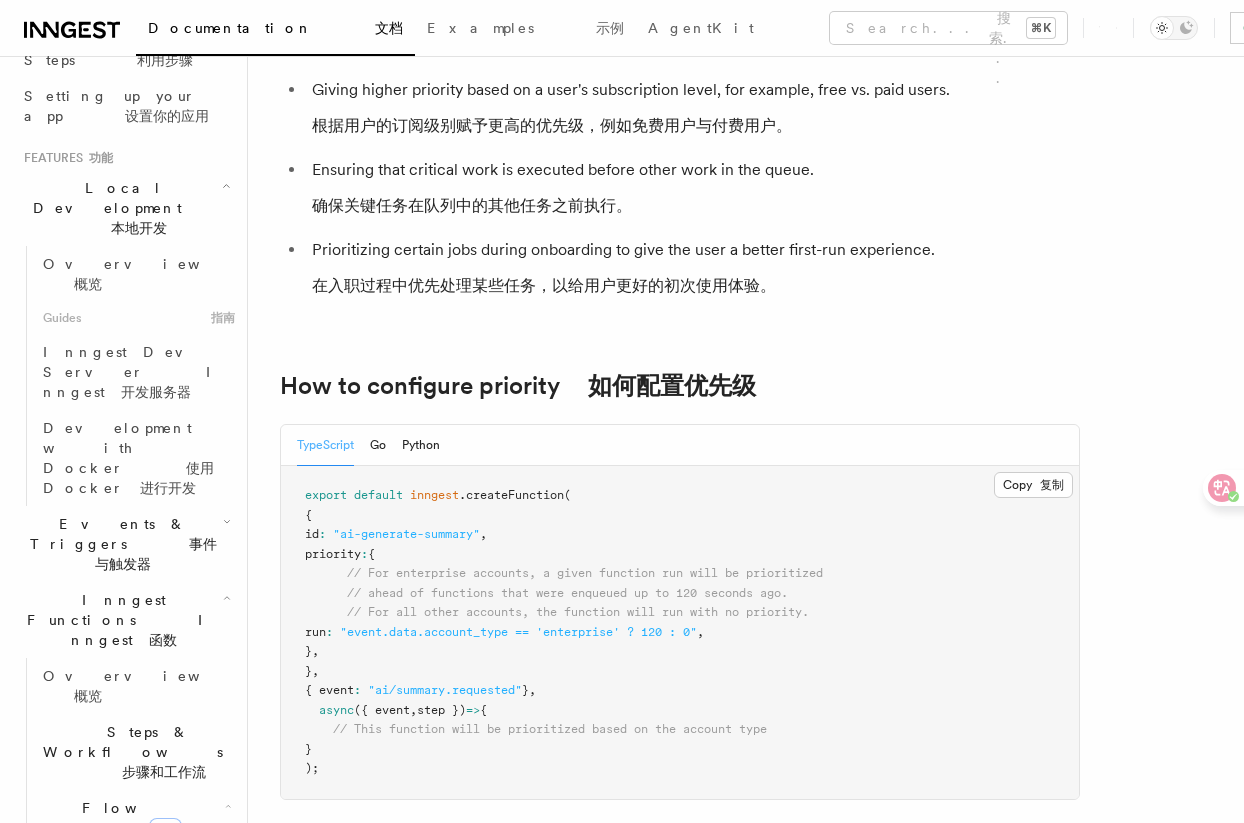 scroll, scrollTop: 432, scrollLeft: 0, axis: vertical 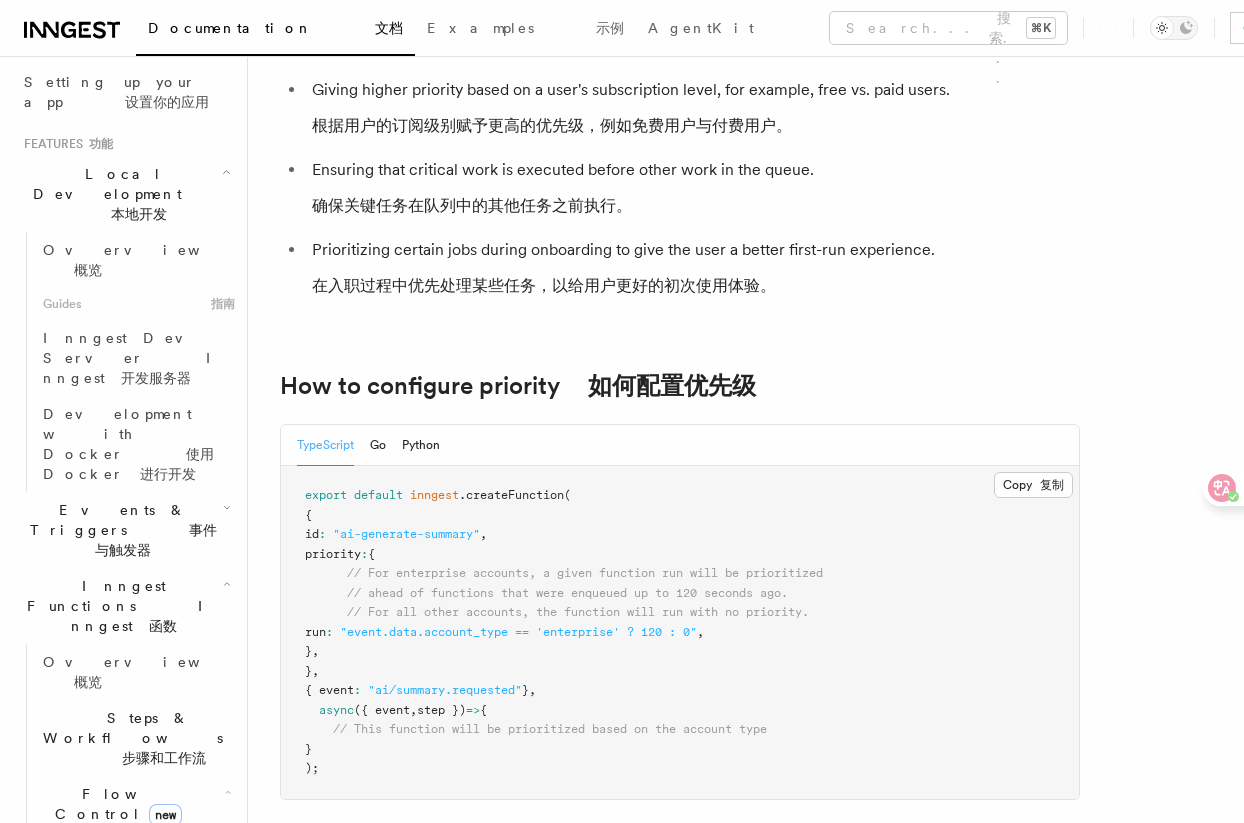 click on "事件与触发器" at bounding box center (156, 540) 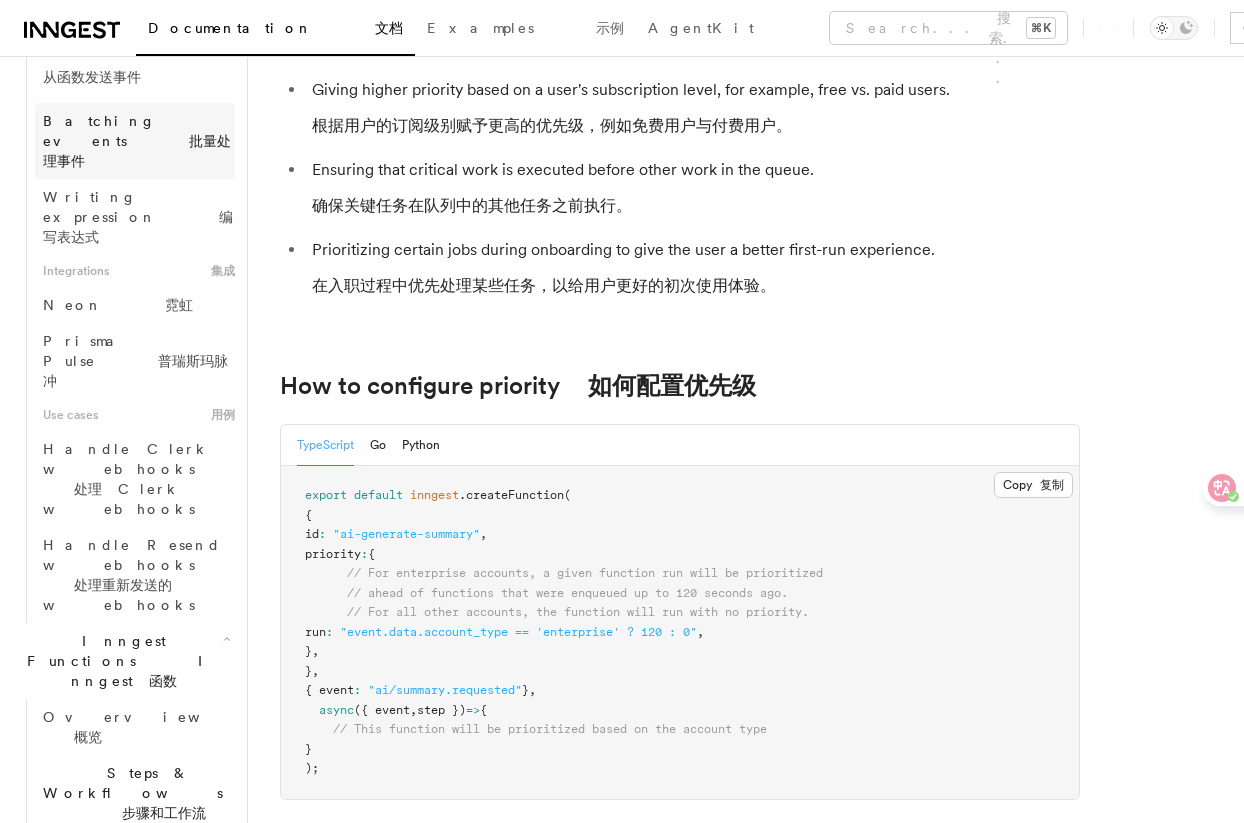 scroll, scrollTop: 1817, scrollLeft: 0, axis: vertical 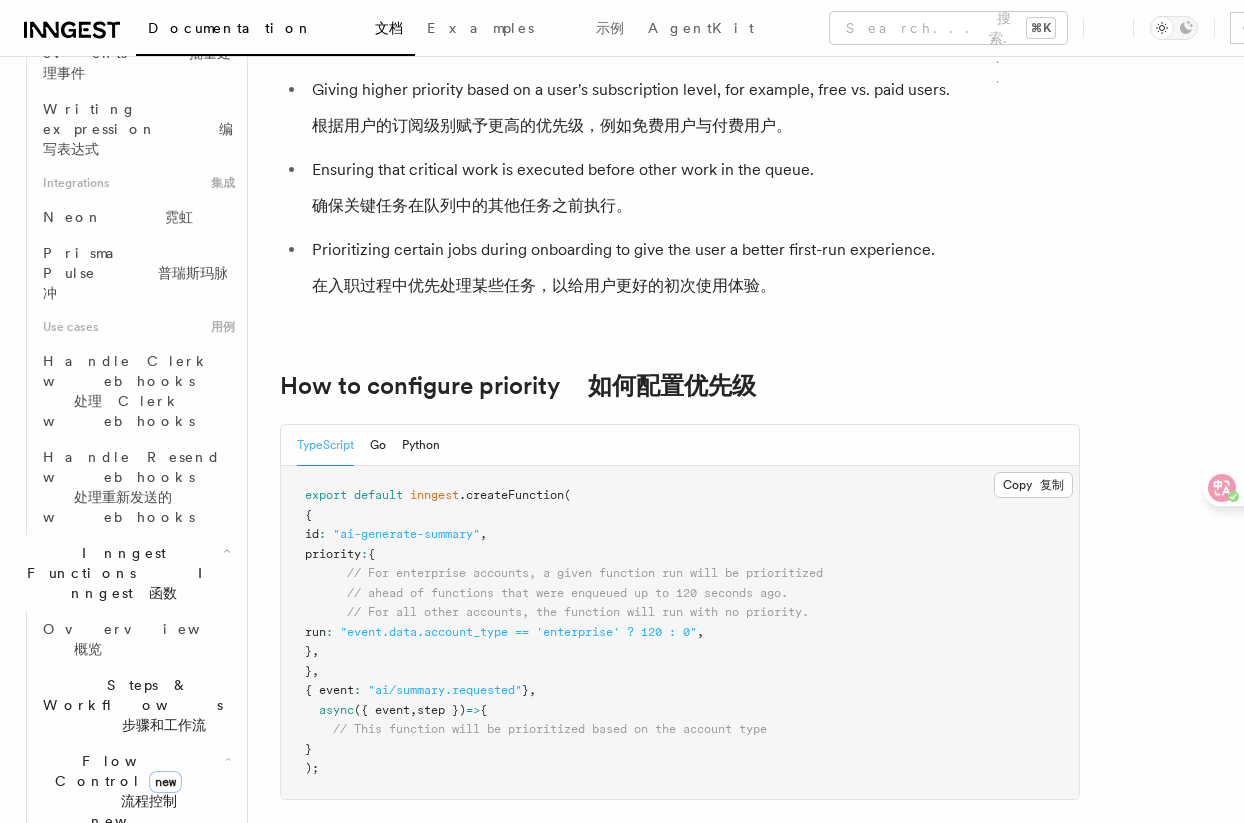 click on "Cancellation    取消" at bounding box center [135, 1355] 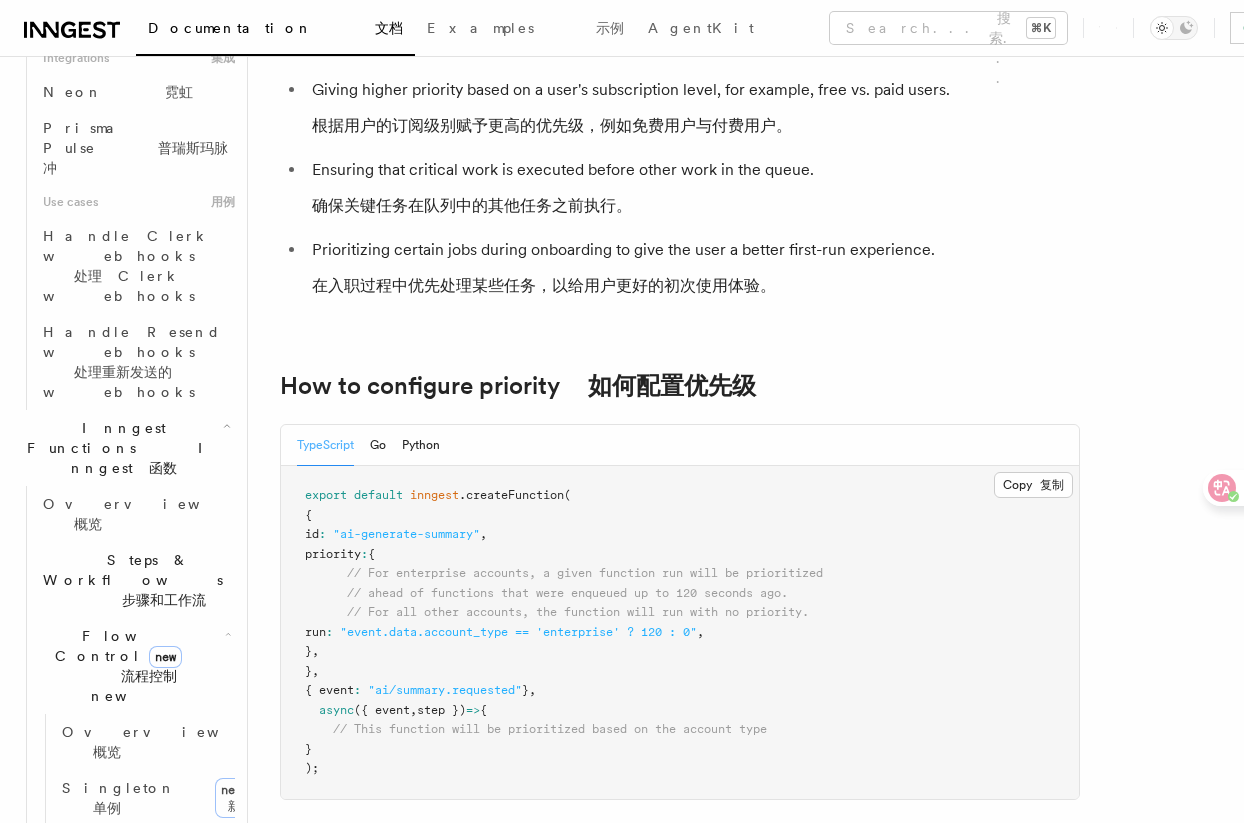 scroll, scrollTop: 2006, scrollLeft: 0, axis: vertical 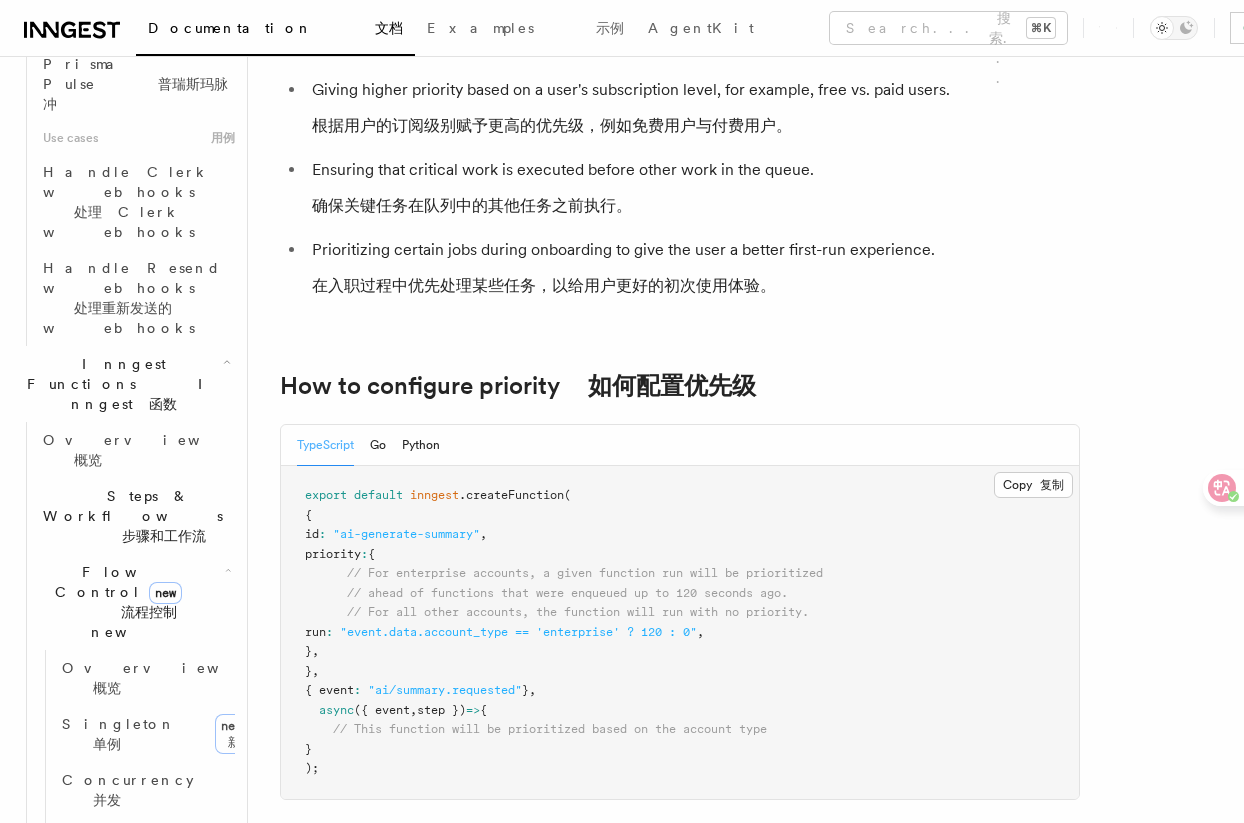 click on "Realtime new    实时新" at bounding box center [125, 1618] 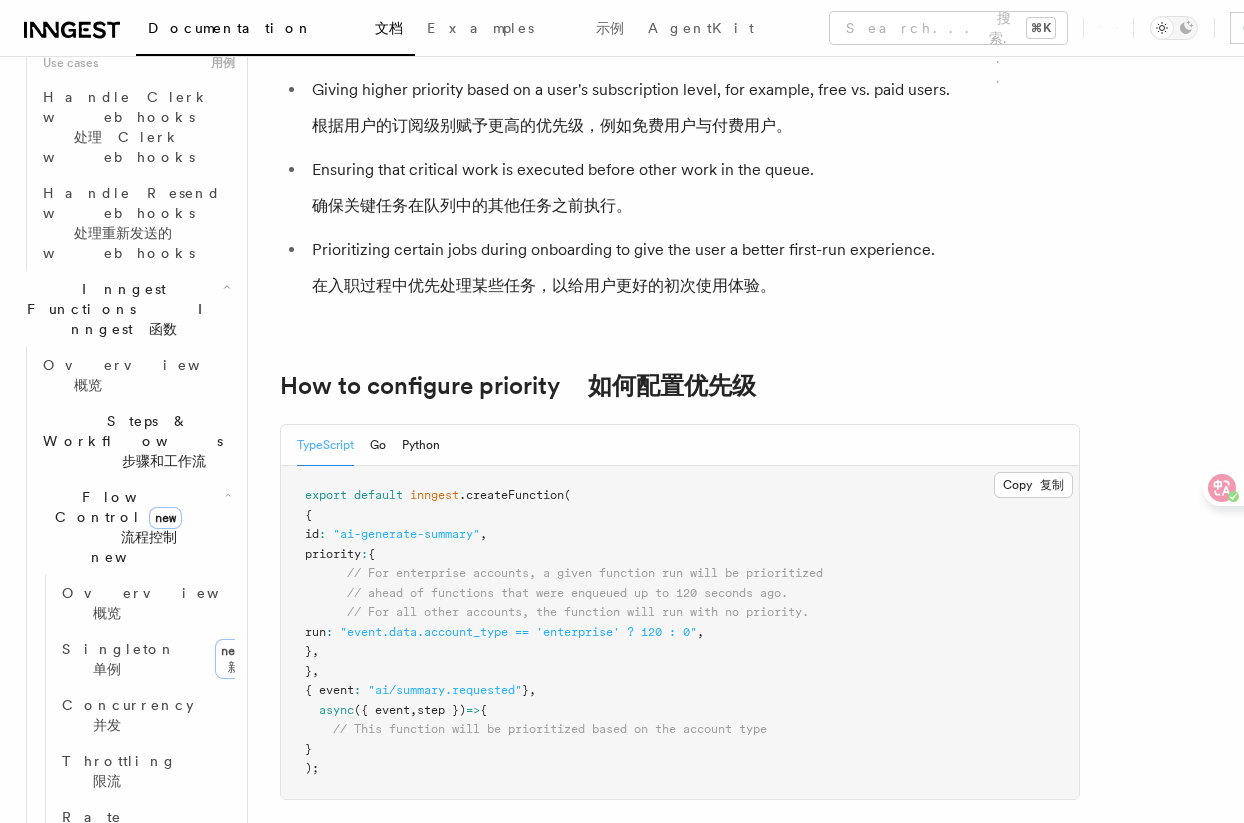 scroll, scrollTop: 2085, scrollLeft: 0, axis: vertical 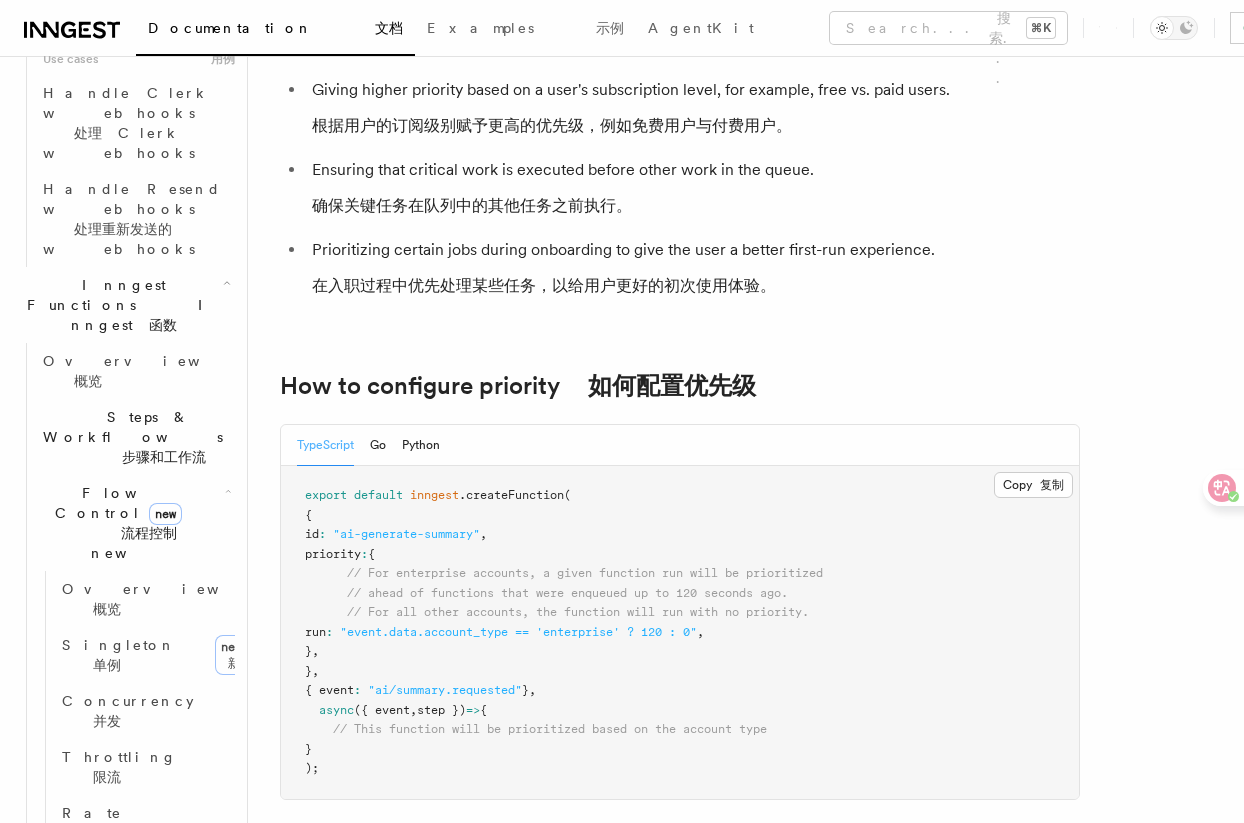 click on "Middleware    中间件" at bounding box center [125, 1707] 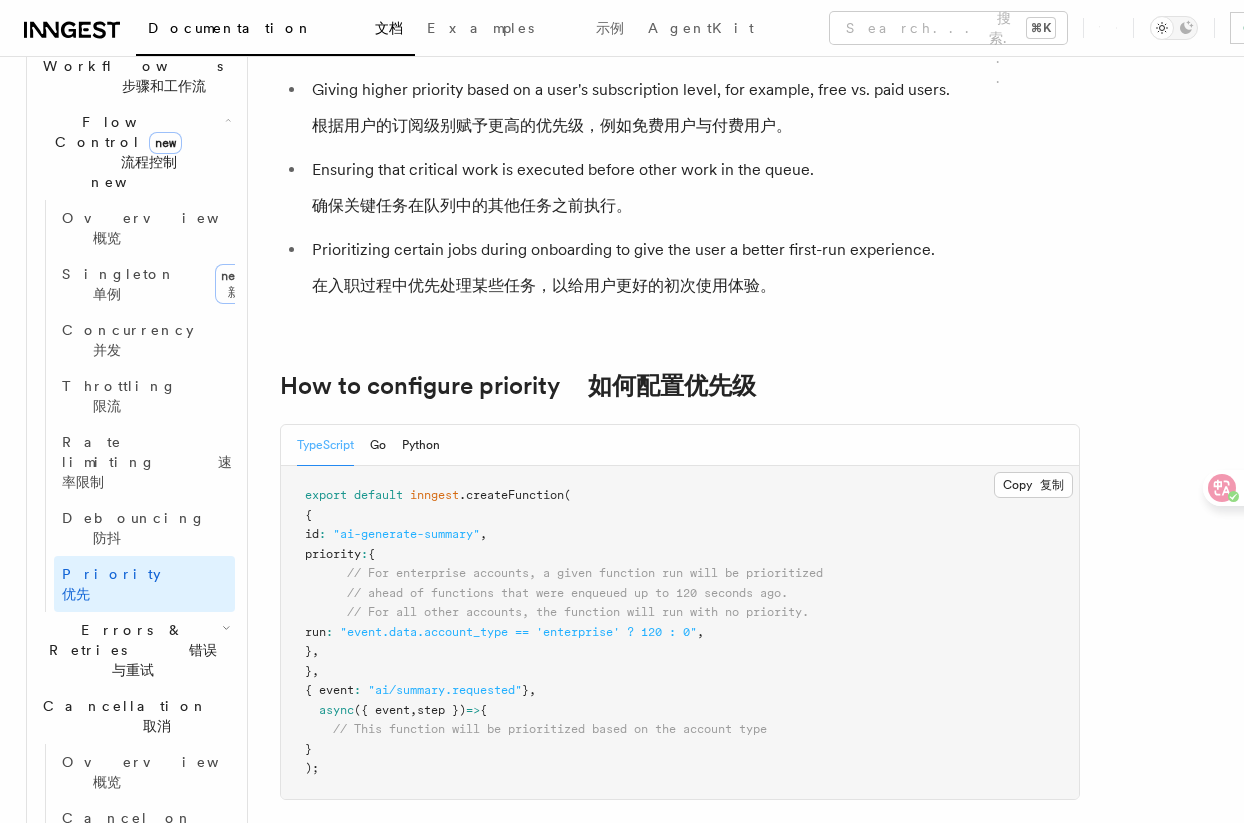 scroll, scrollTop: 2496, scrollLeft: 0, axis: vertical 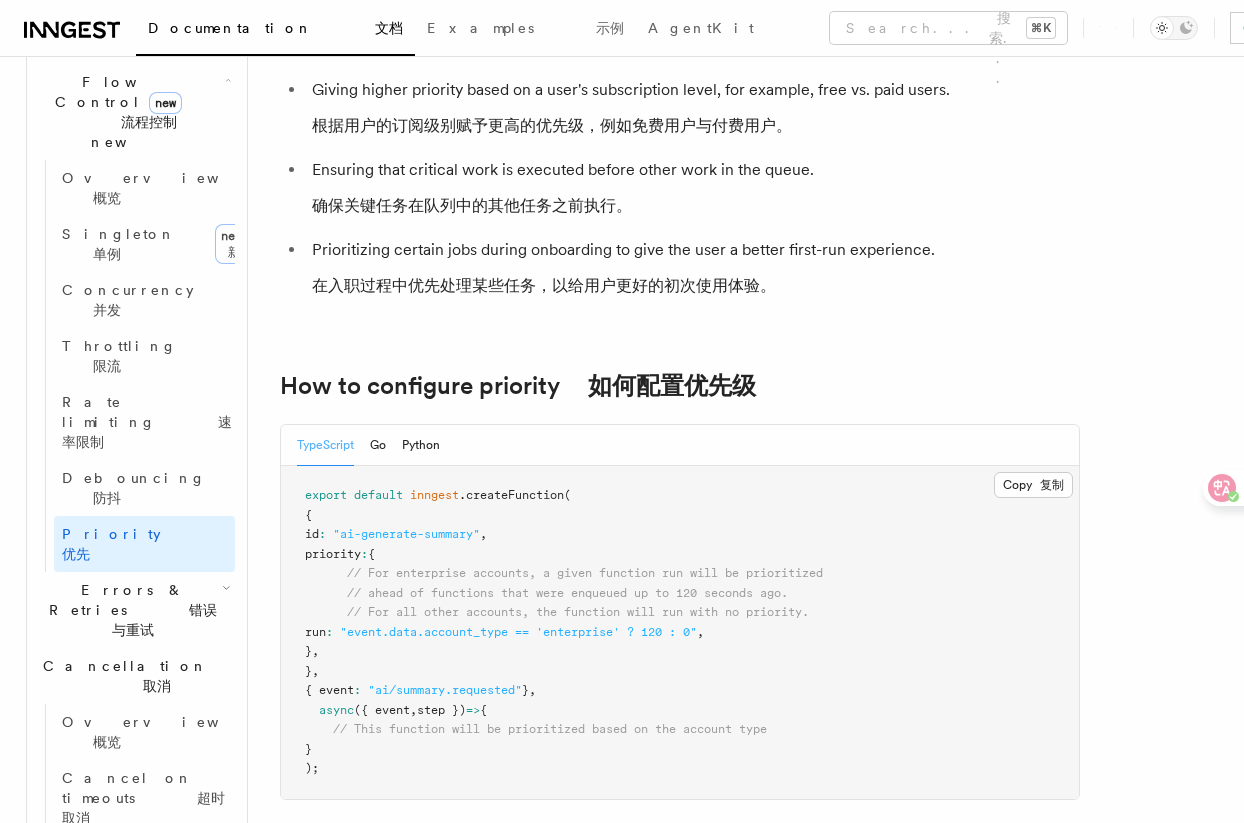 click on "部署" at bounding box center (162, 1812) 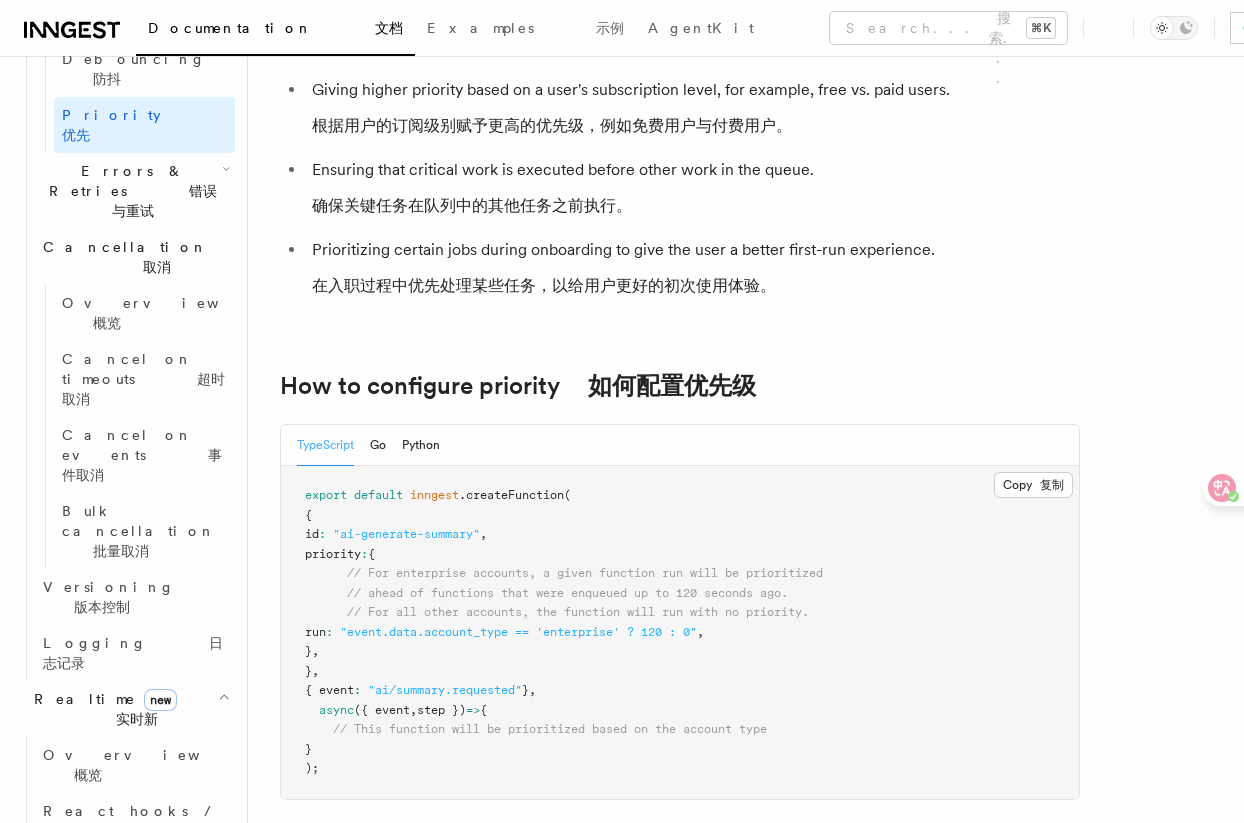 scroll, scrollTop: 2941, scrollLeft: 0, axis: vertical 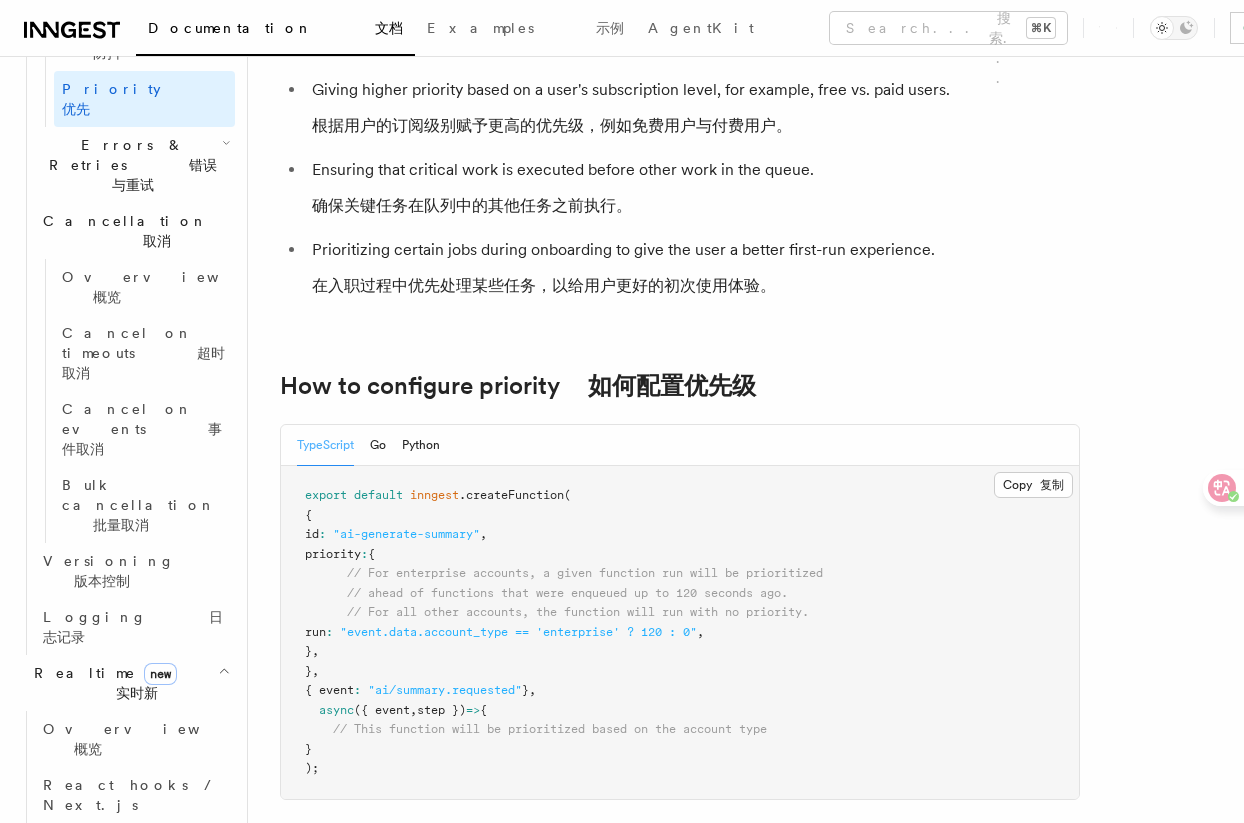 click on "Manage    管理" at bounding box center [125, 1943] 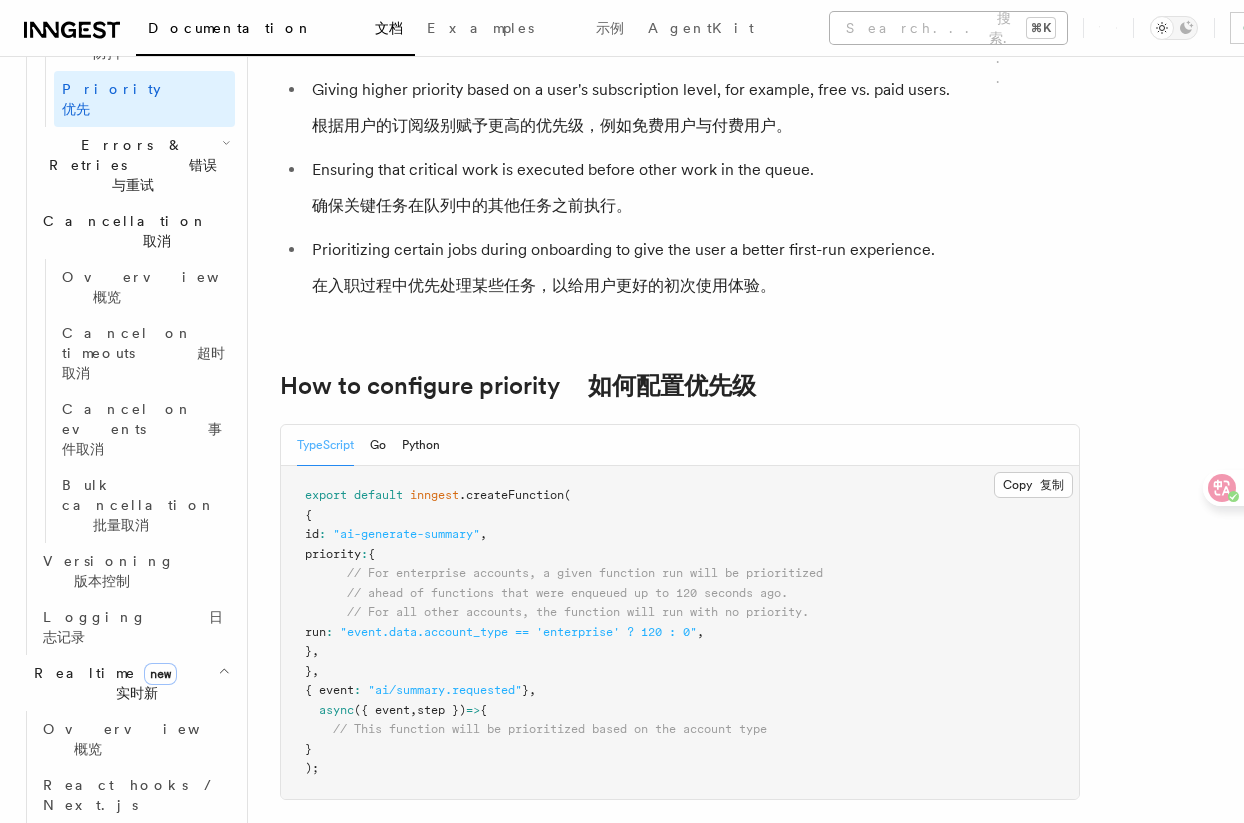 click on "Search...    搜索... ⌘K" at bounding box center [948, 28] 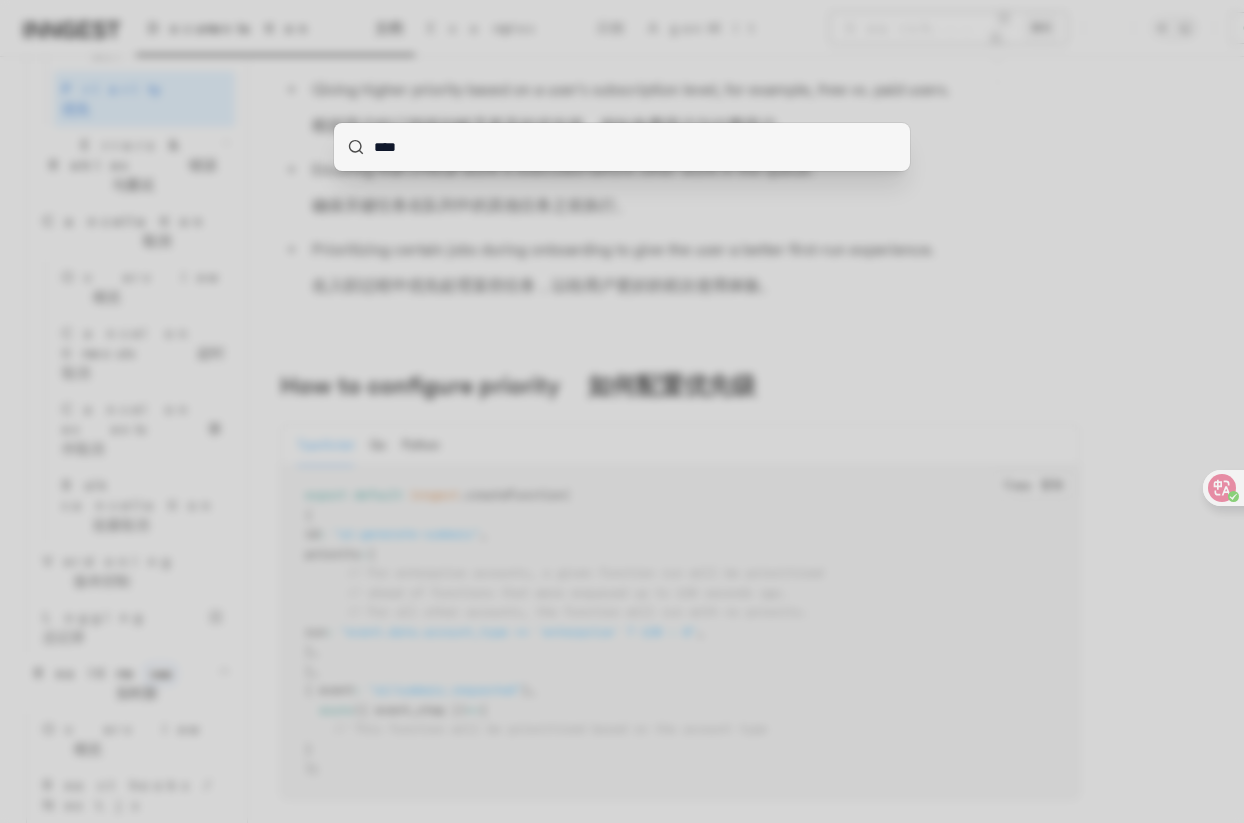 type on "*****" 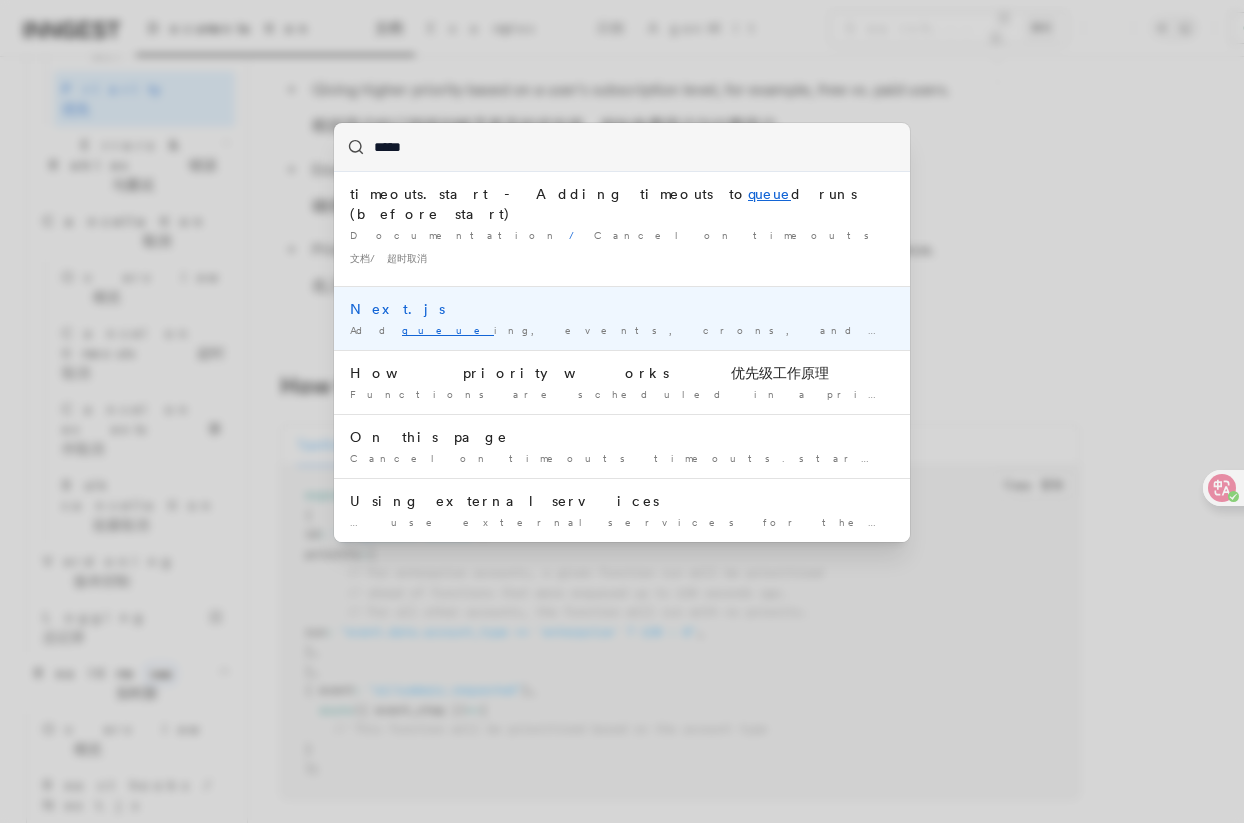 click on "Next.js" at bounding box center (622, 309) 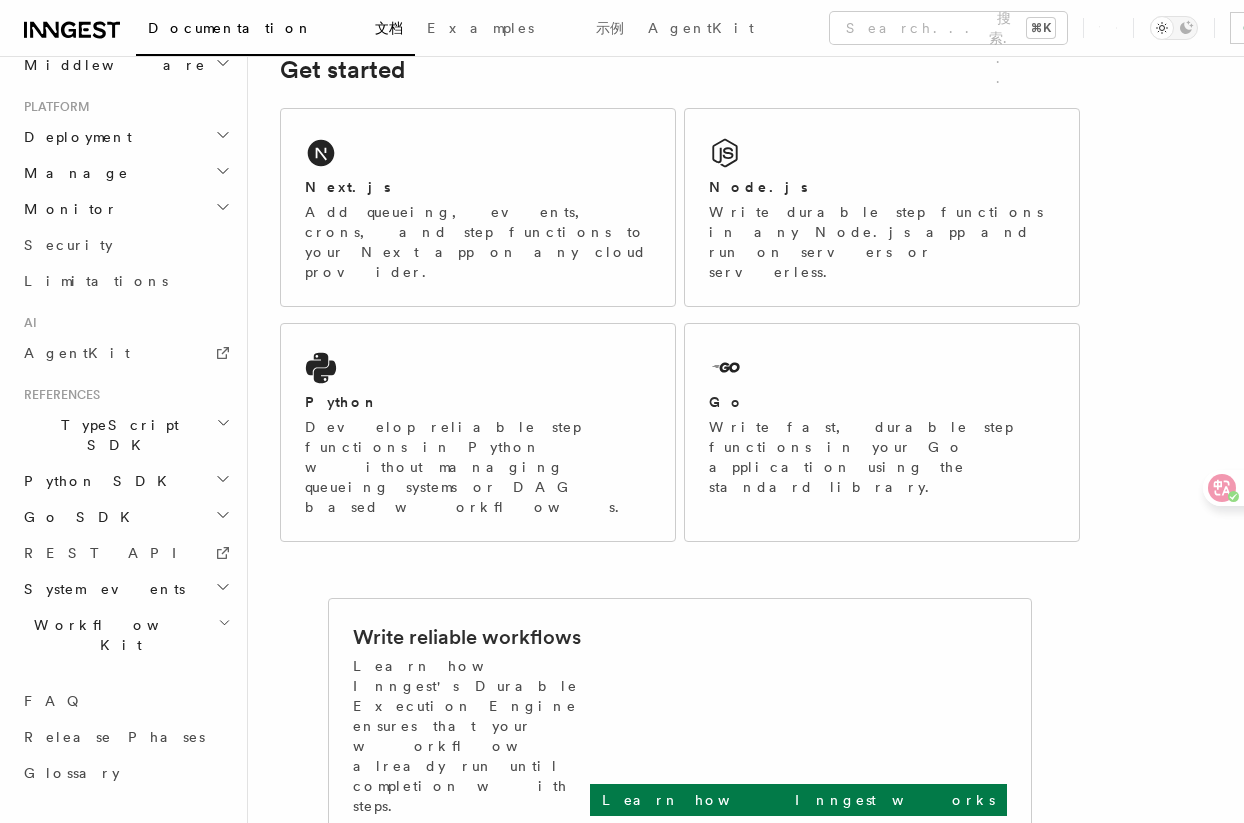 scroll, scrollTop: 103, scrollLeft: 0, axis: vertical 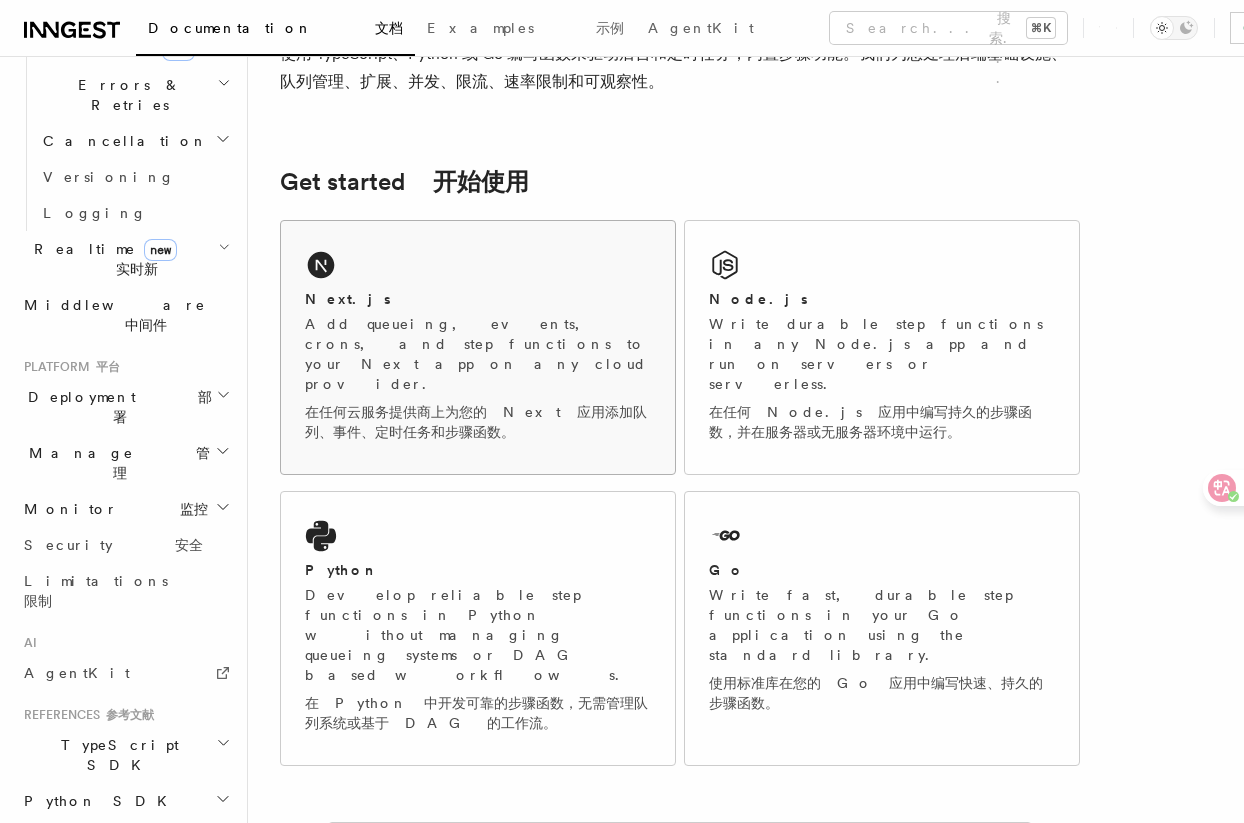 click on "在任何云服务提供商上为您的 Next 应用添加队列、事件、定时任务和步骤函数。" at bounding box center [476, 422] 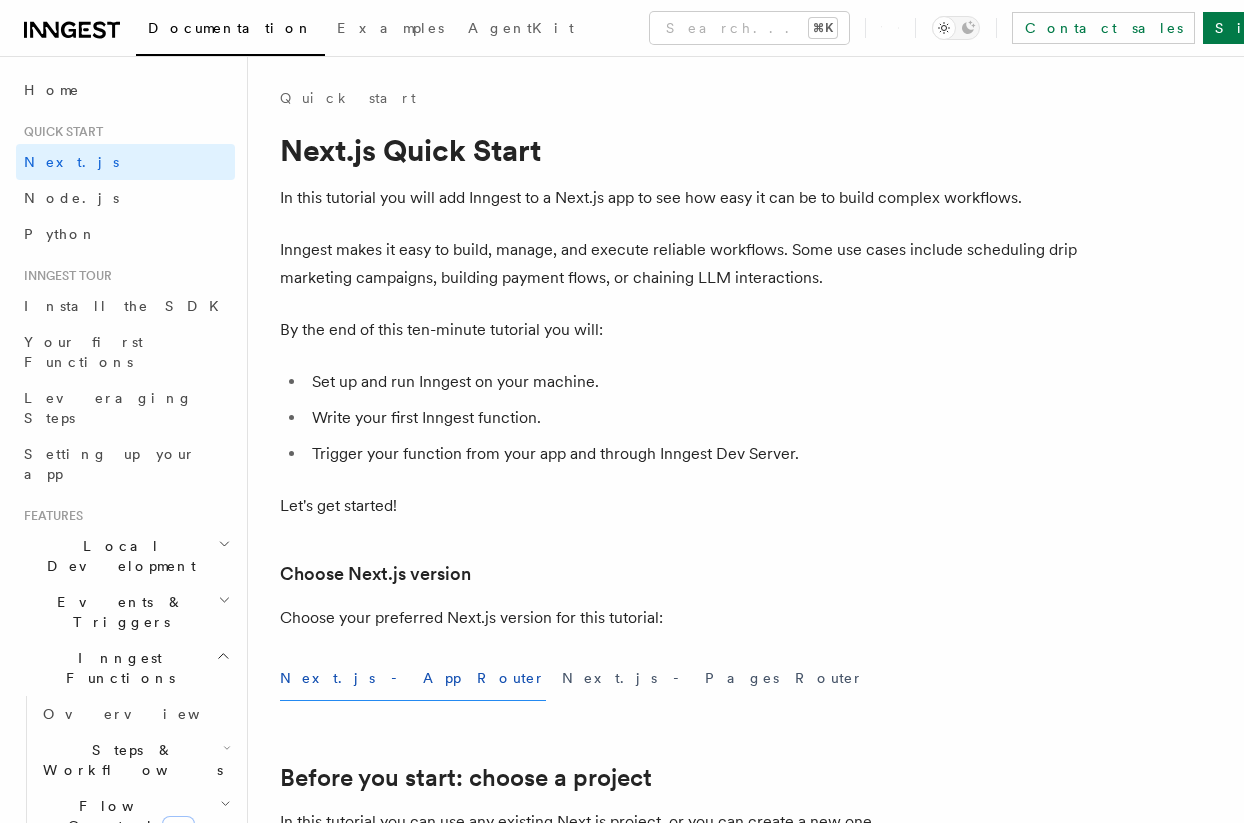 scroll, scrollTop: 0, scrollLeft: 0, axis: both 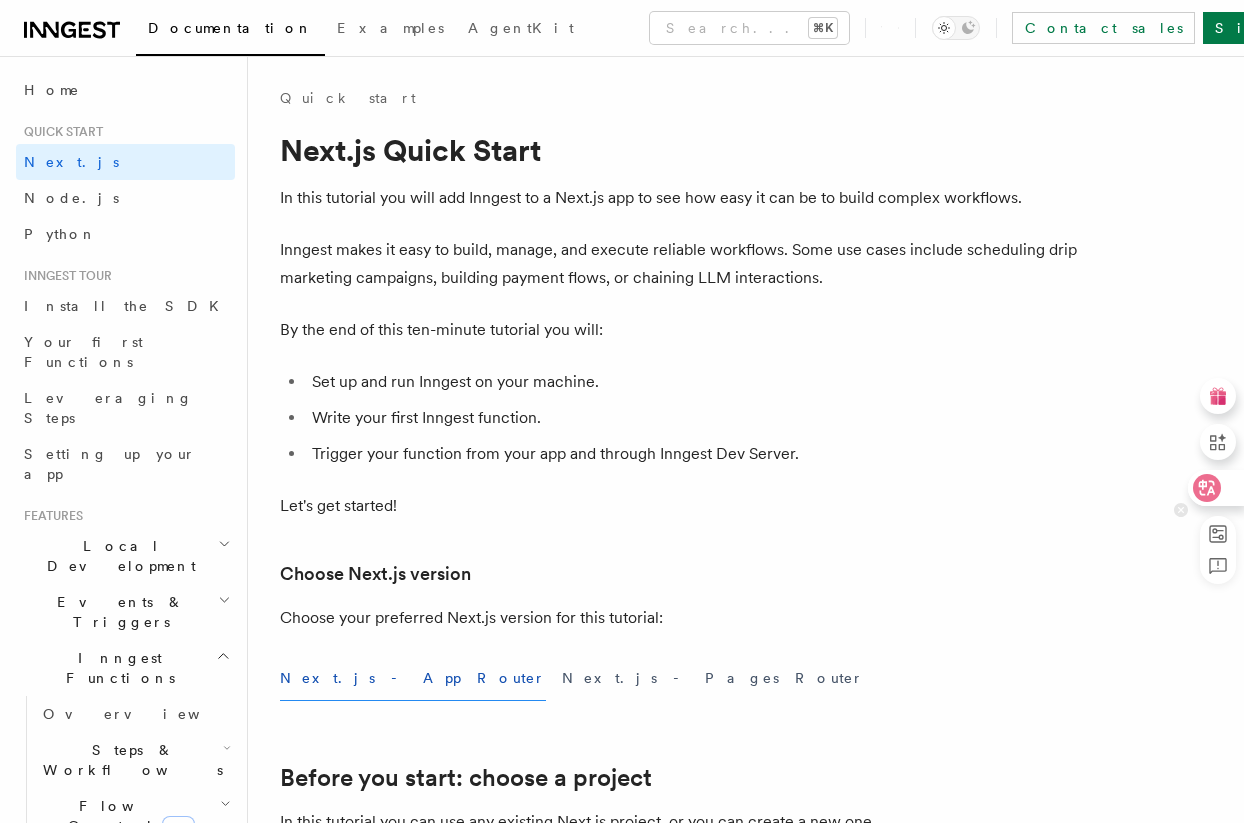 click at bounding box center (1215, 488) 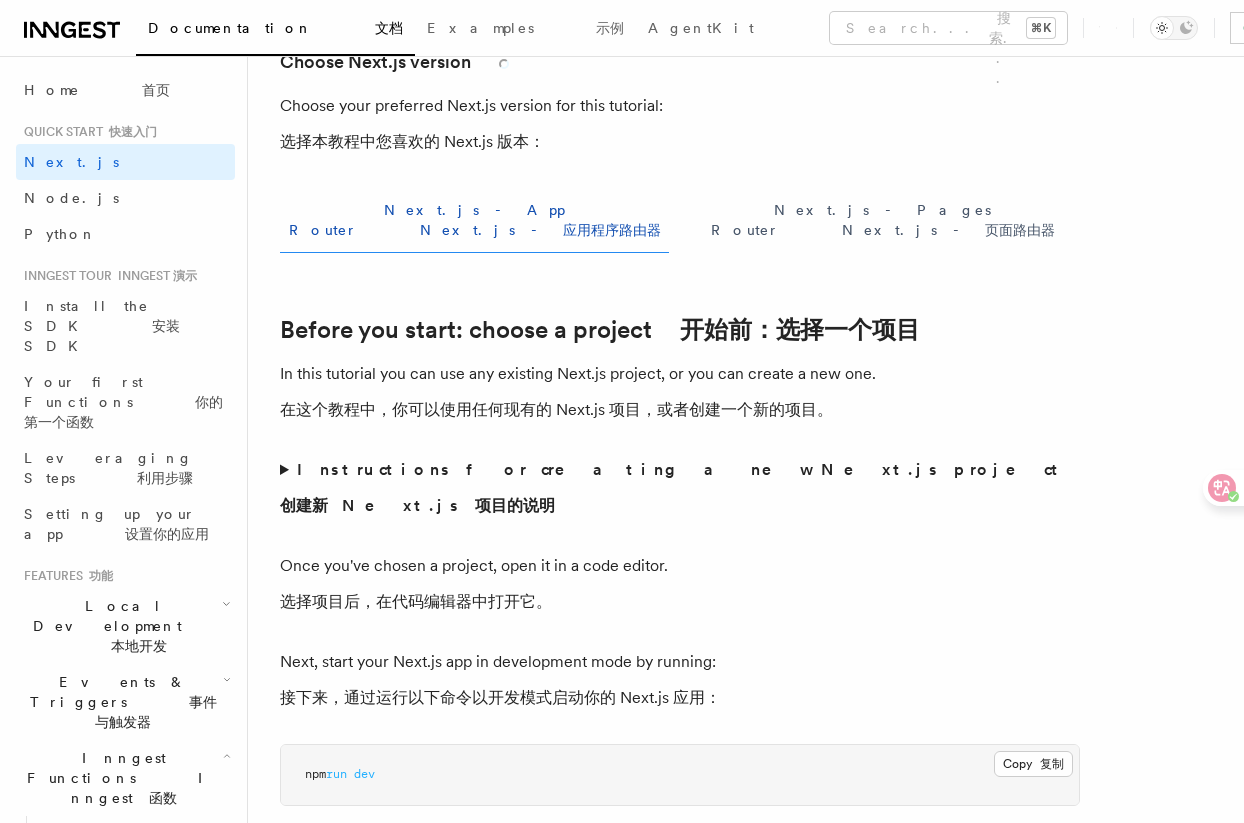 scroll, scrollTop: 806, scrollLeft: 0, axis: vertical 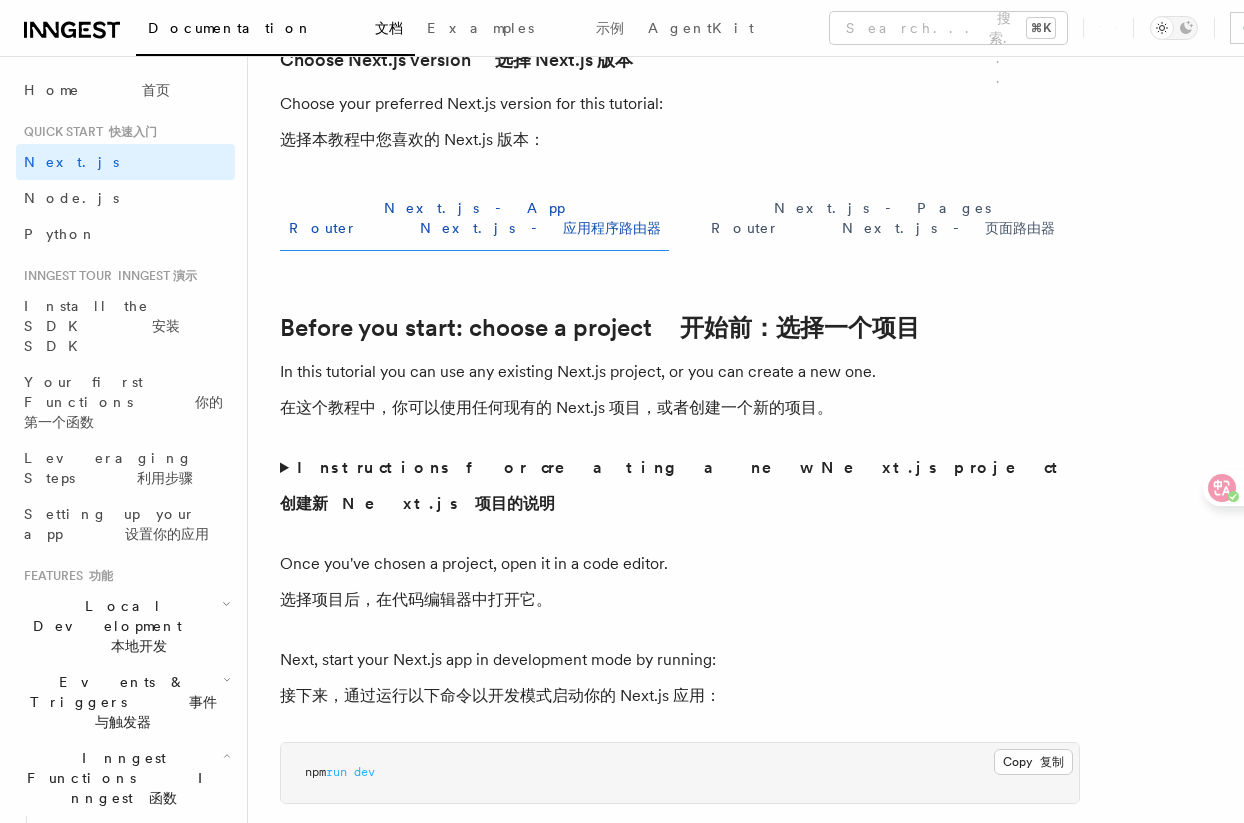 click on "Next.js - App Router    Next.js - 应用程序路由器" at bounding box center (474, 218) 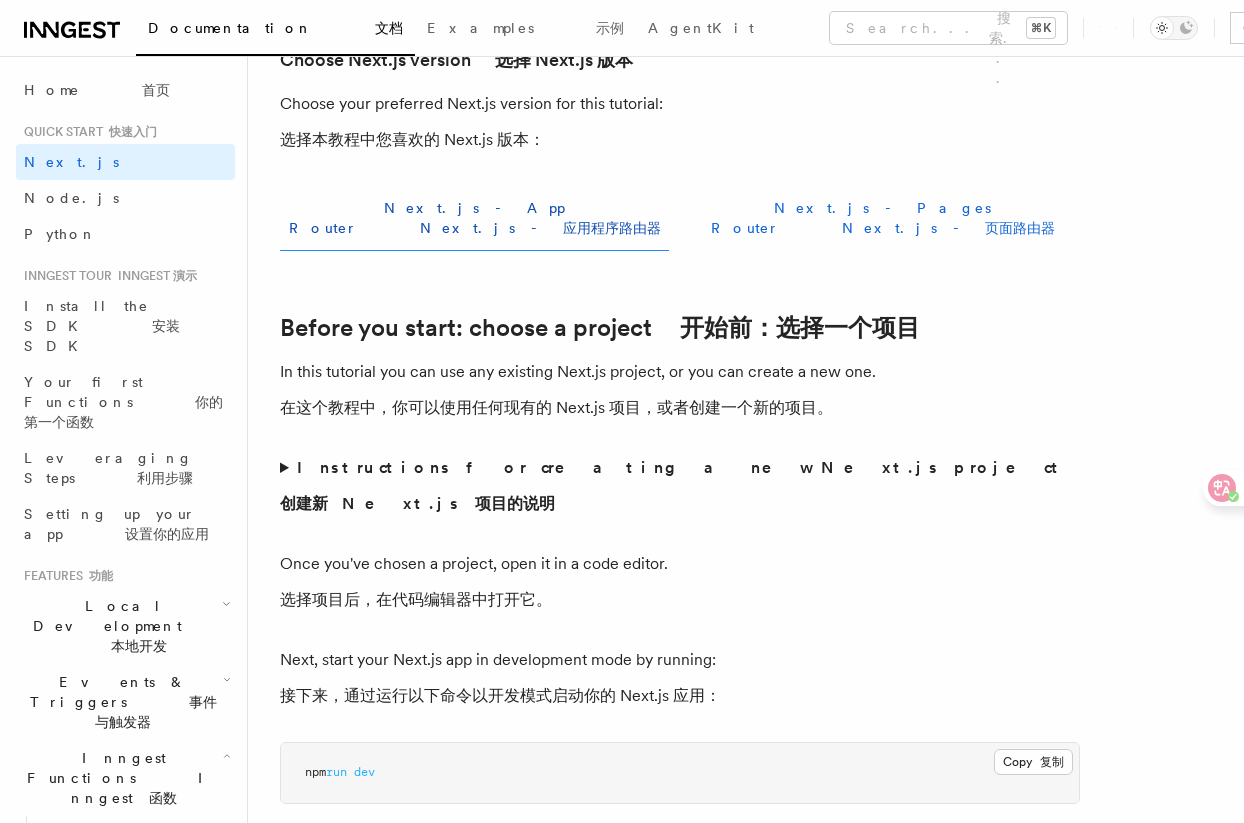 click on "Next.js - Pages Router    Next.js - 页面路由器" at bounding box center [882, 218] 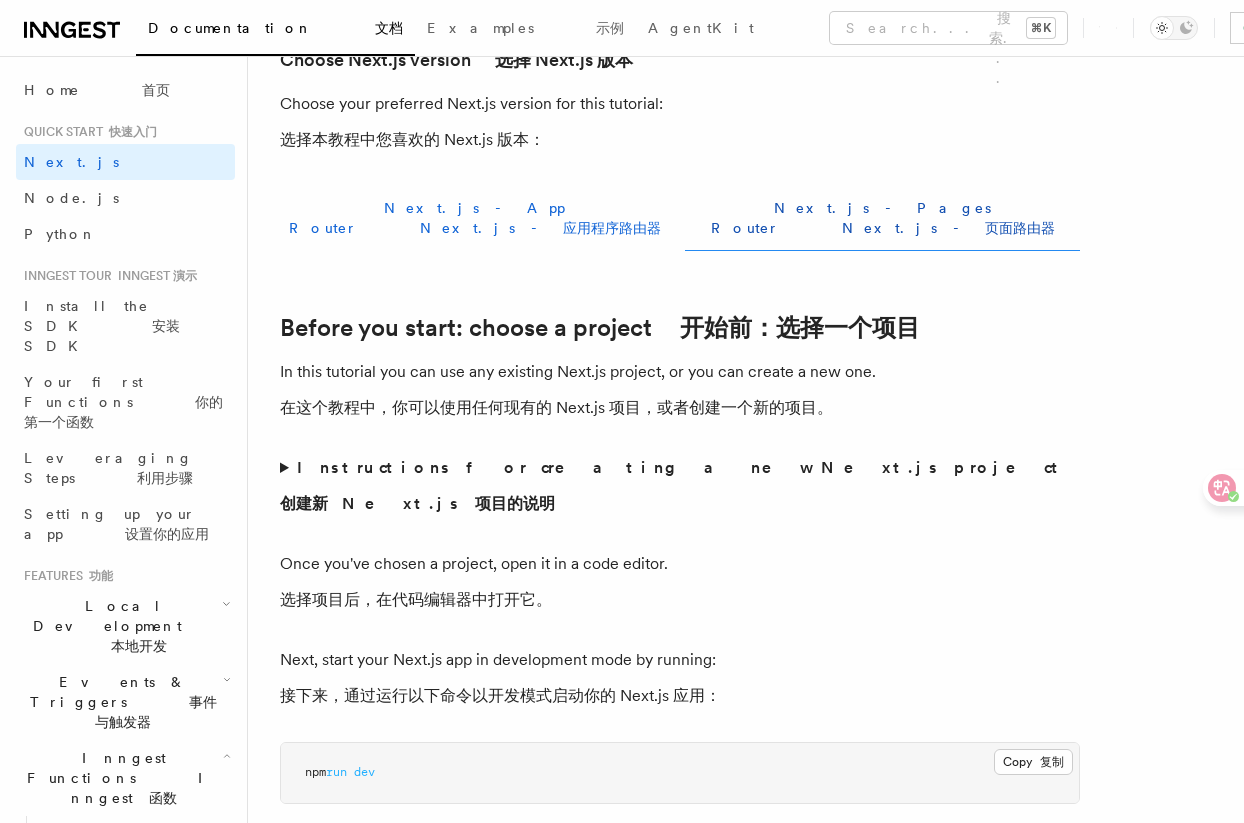 click on "Next.js - App Router    Next.js - 应用程序路由器" at bounding box center (474, 218) 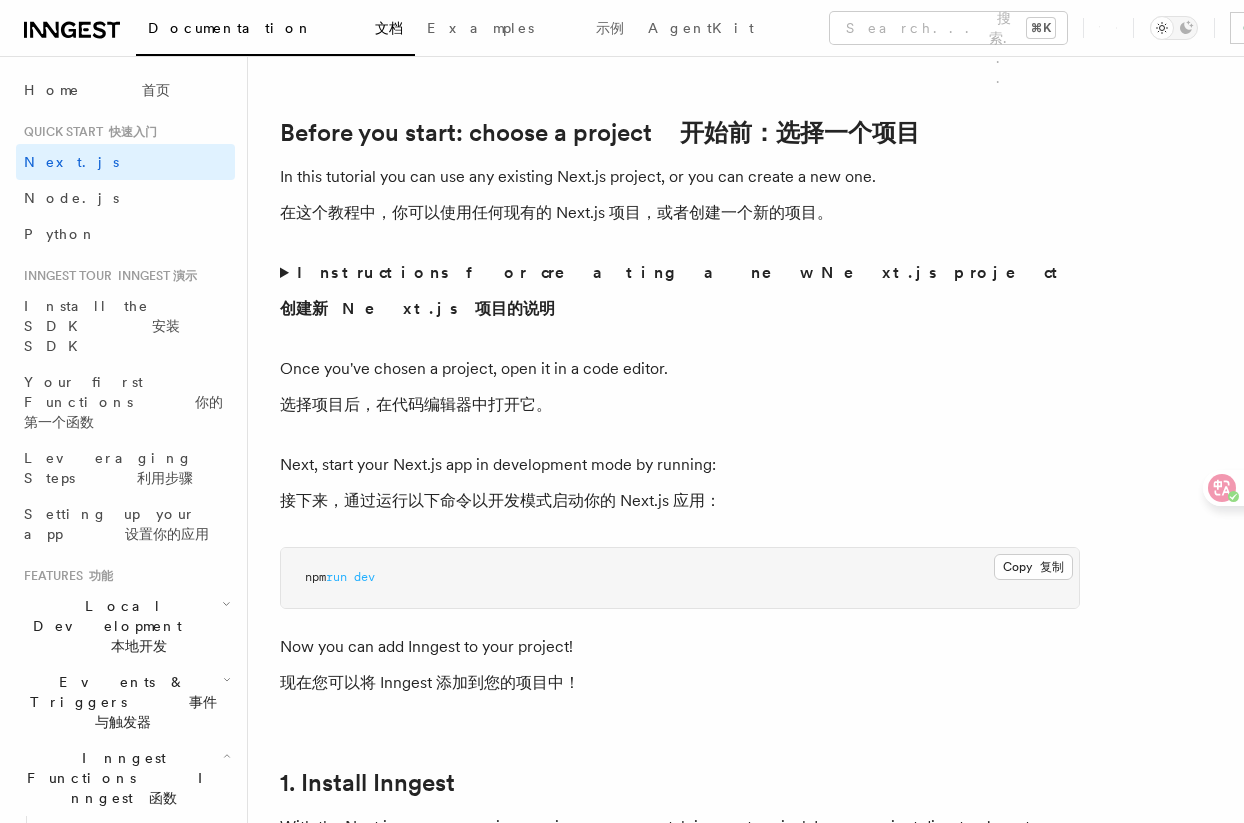 scroll, scrollTop: 1002, scrollLeft: 0, axis: vertical 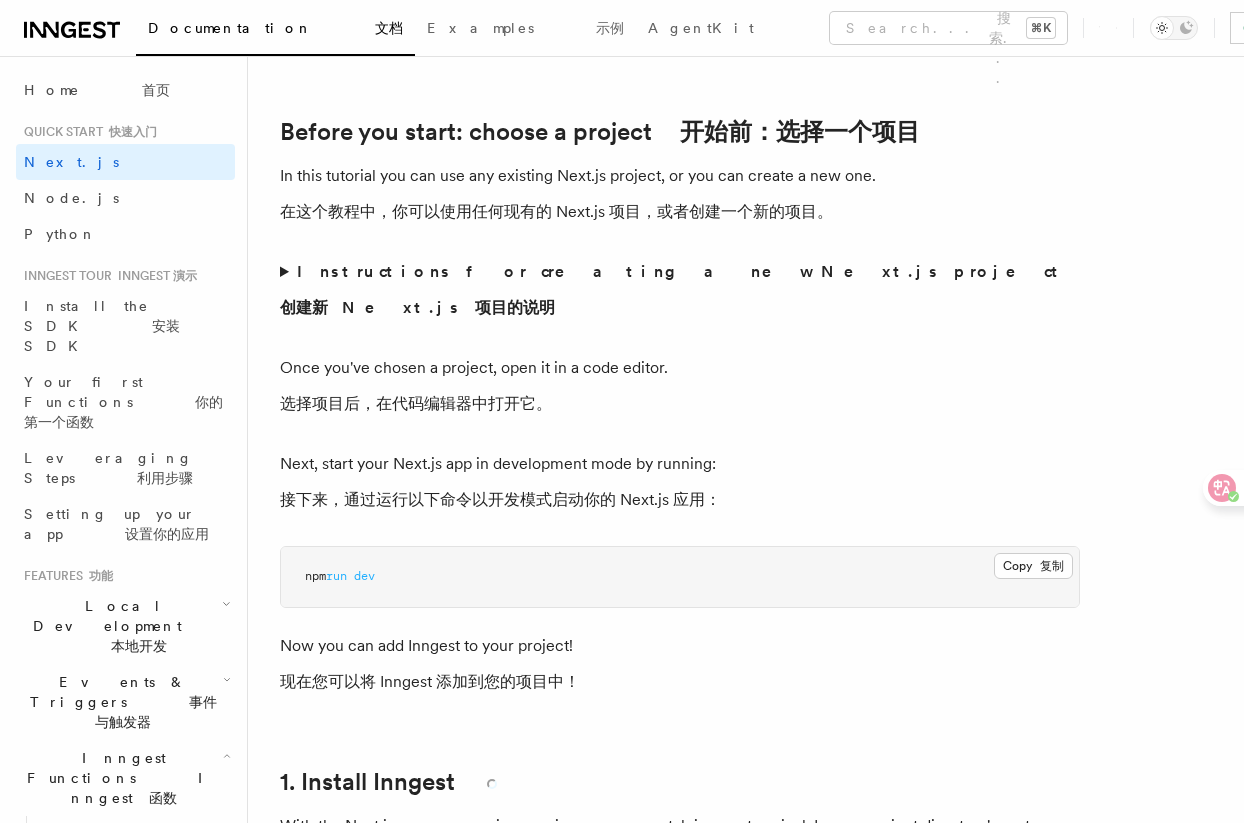 click on "Instructions for creating a new Next.js project  创建新 Next.js 项目的说明" at bounding box center (673, 289) 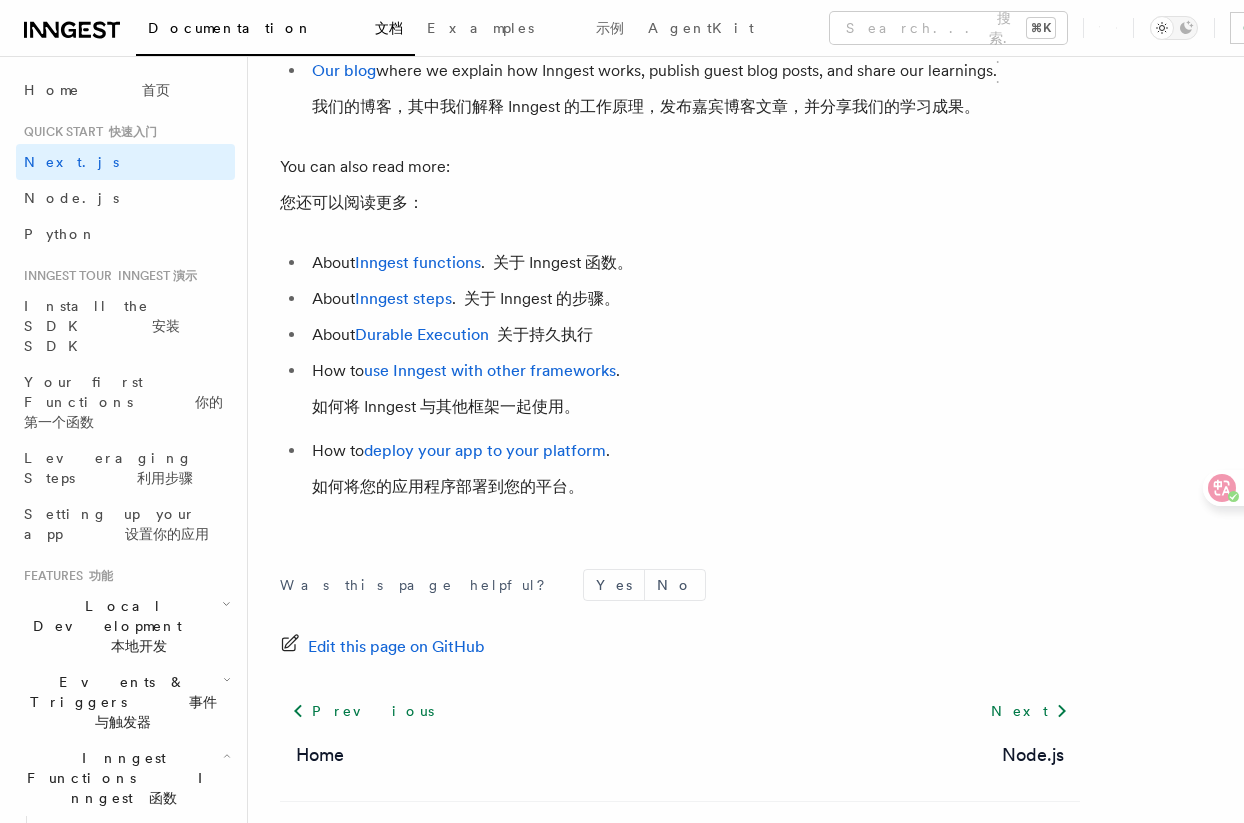 scroll, scrollTop: 15763, scrollLeft: 0, axis: vertical 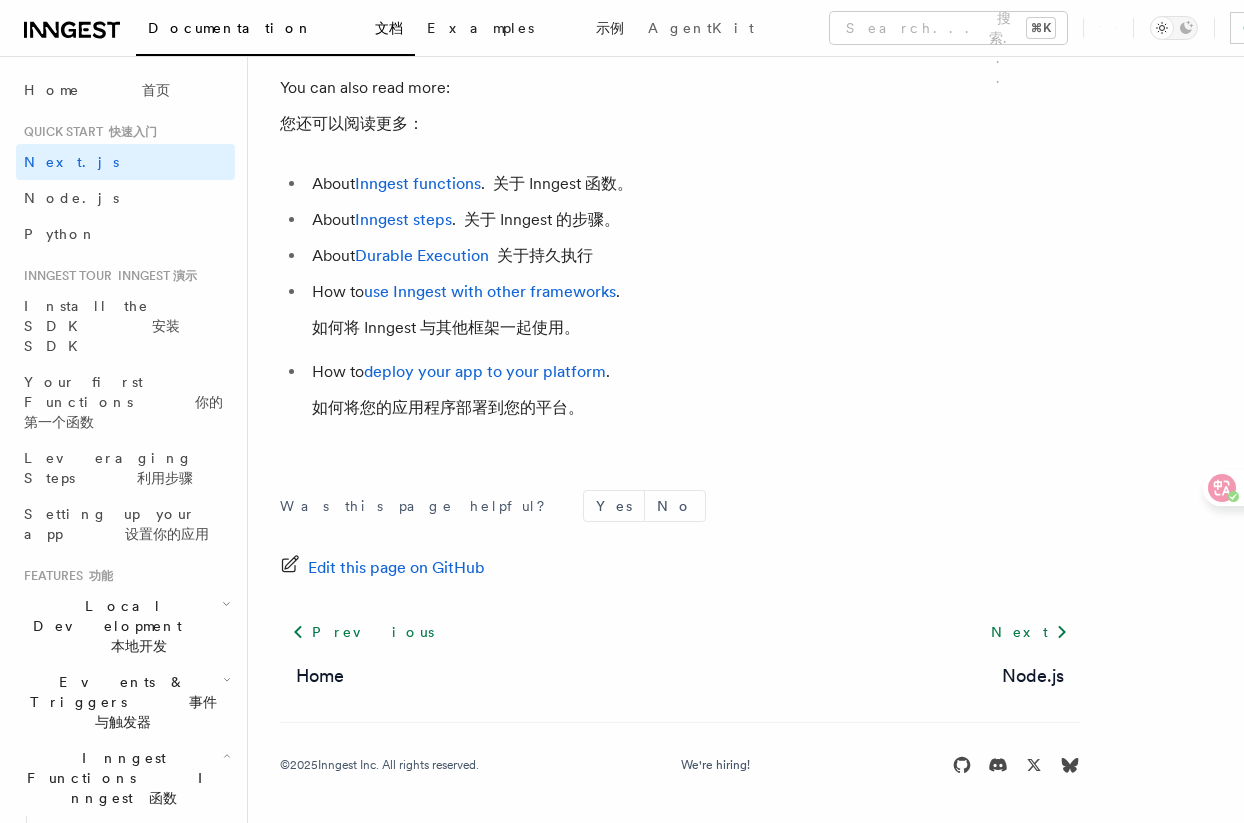 click on "Examples    示例" at bounding box center [525, 28] 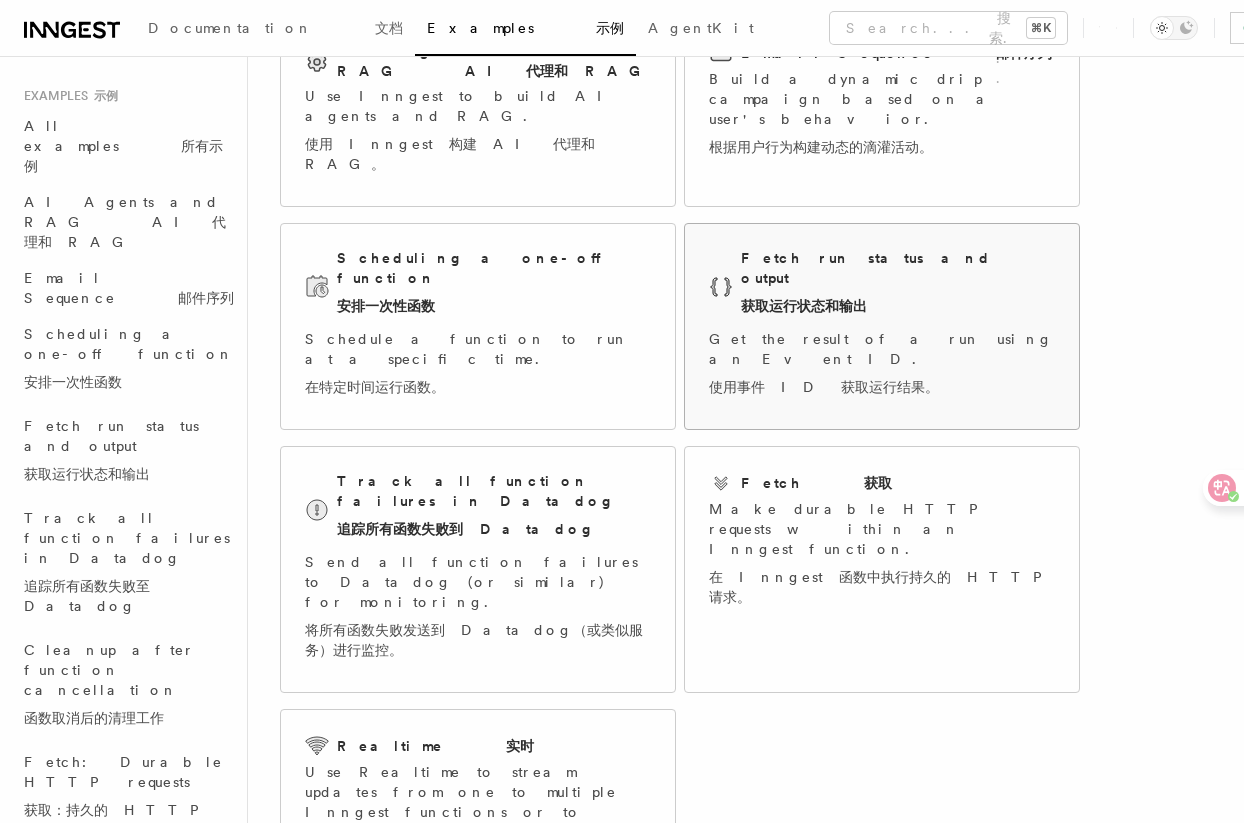 scroll, scrollTop: 0, scrollLeft: 0, axis: both 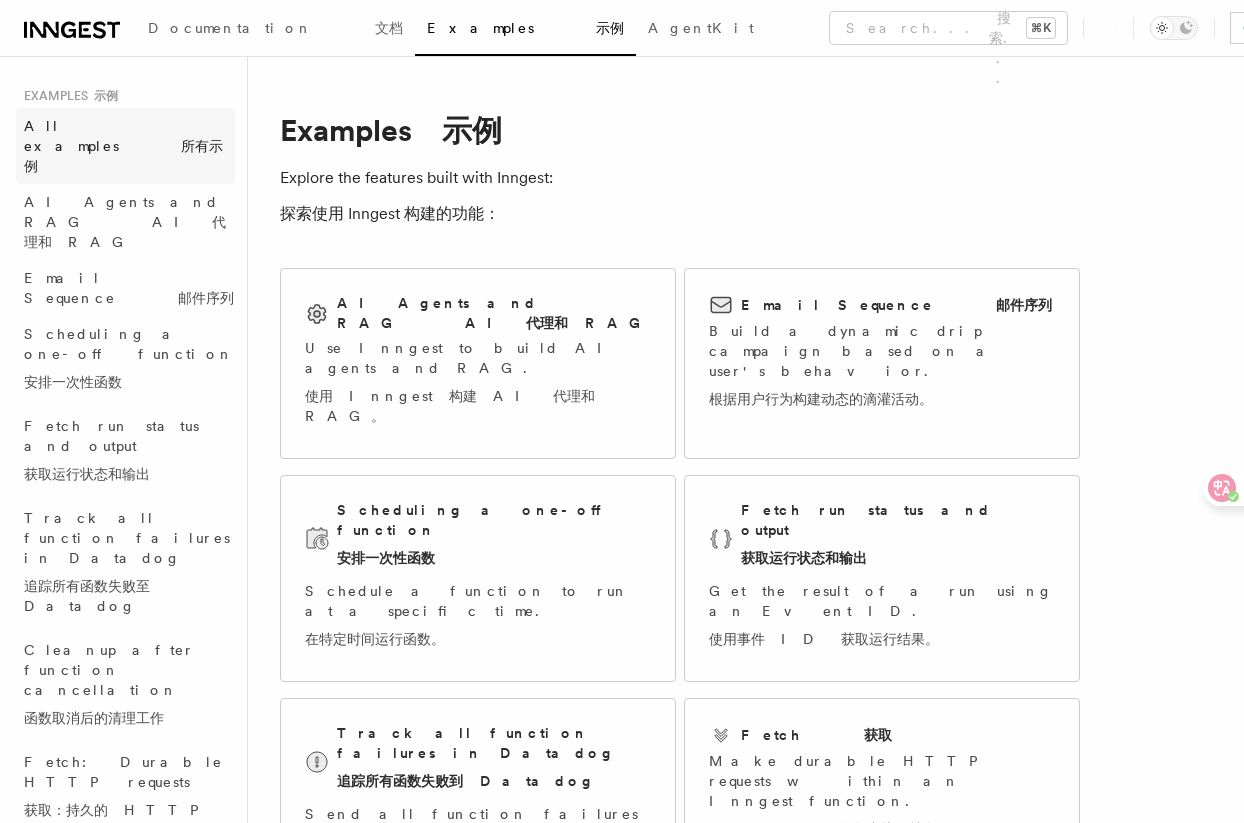 click on "所有示例" at bounding box center [123, 156] 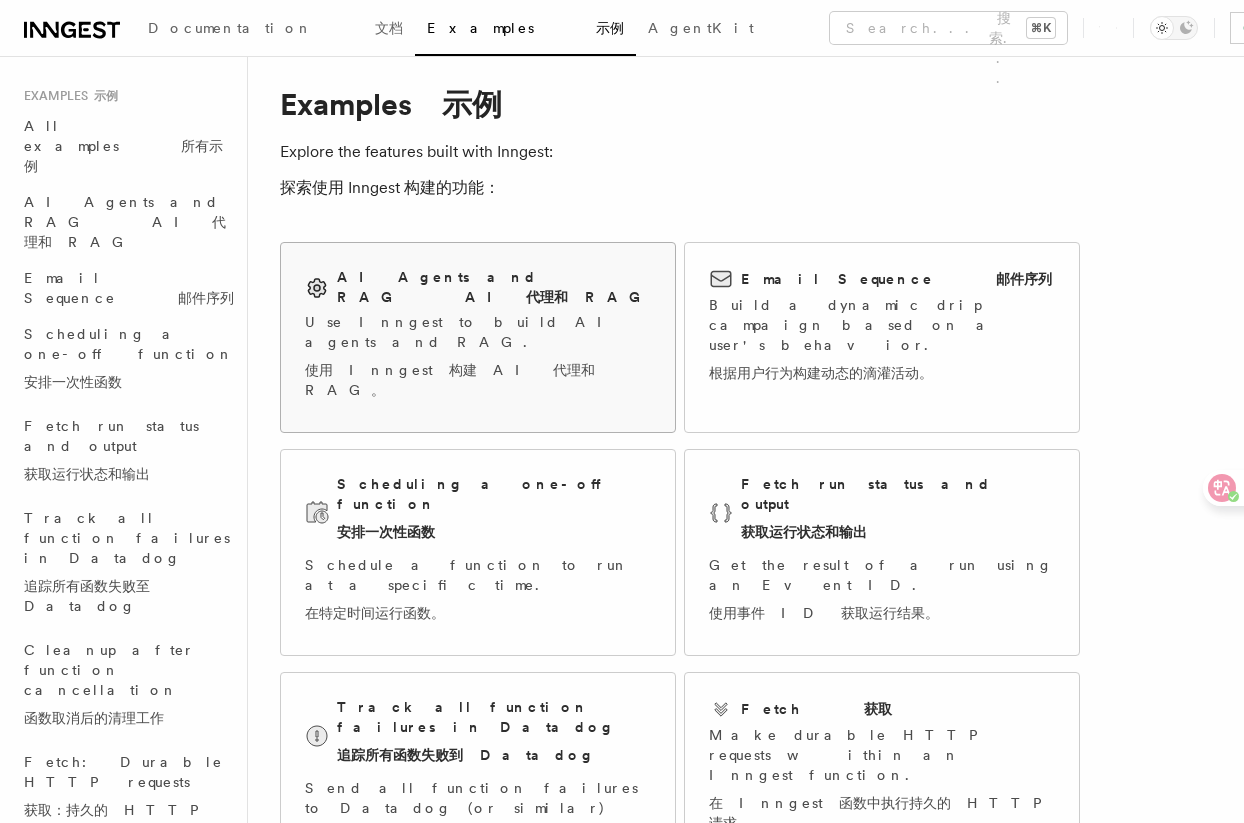 scroll, scrollTop: 0, scrollLeft: 0, axis: both 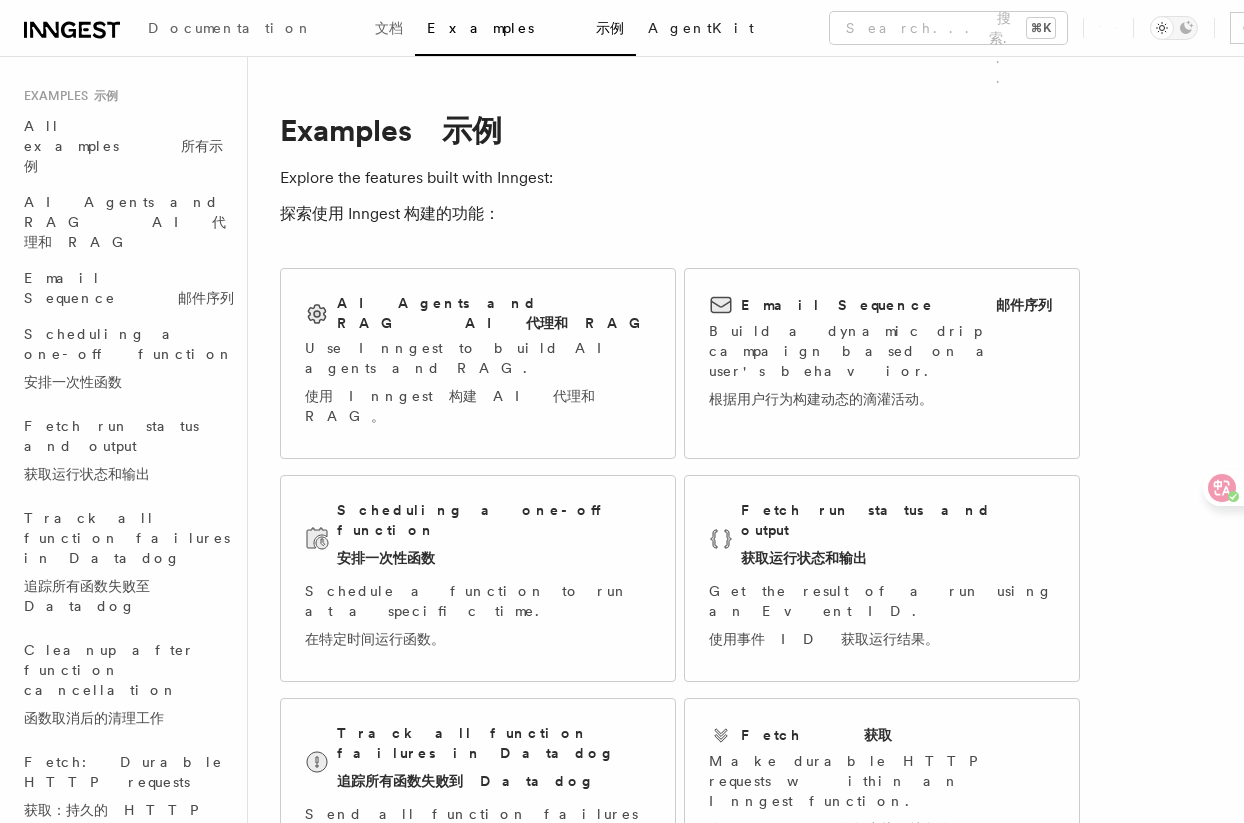 click on "AgentKit" at bounding box center (701, 28) 